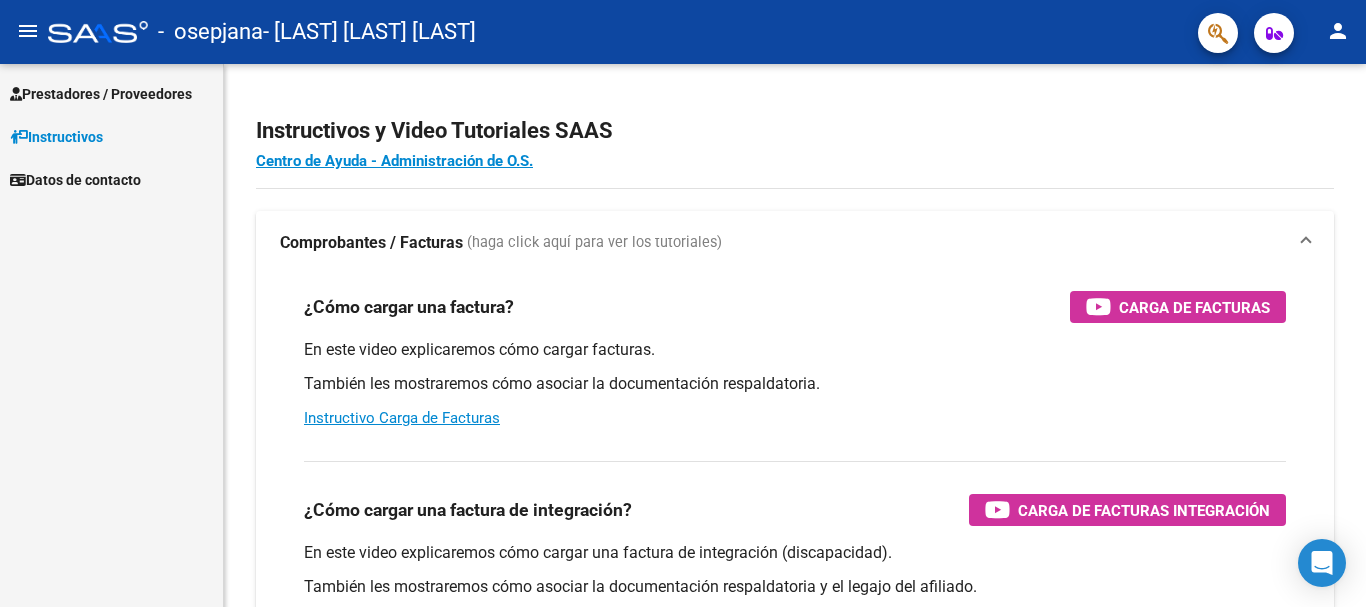 scroll, scrollTop: 0, scrollLeft: 0, axis: both 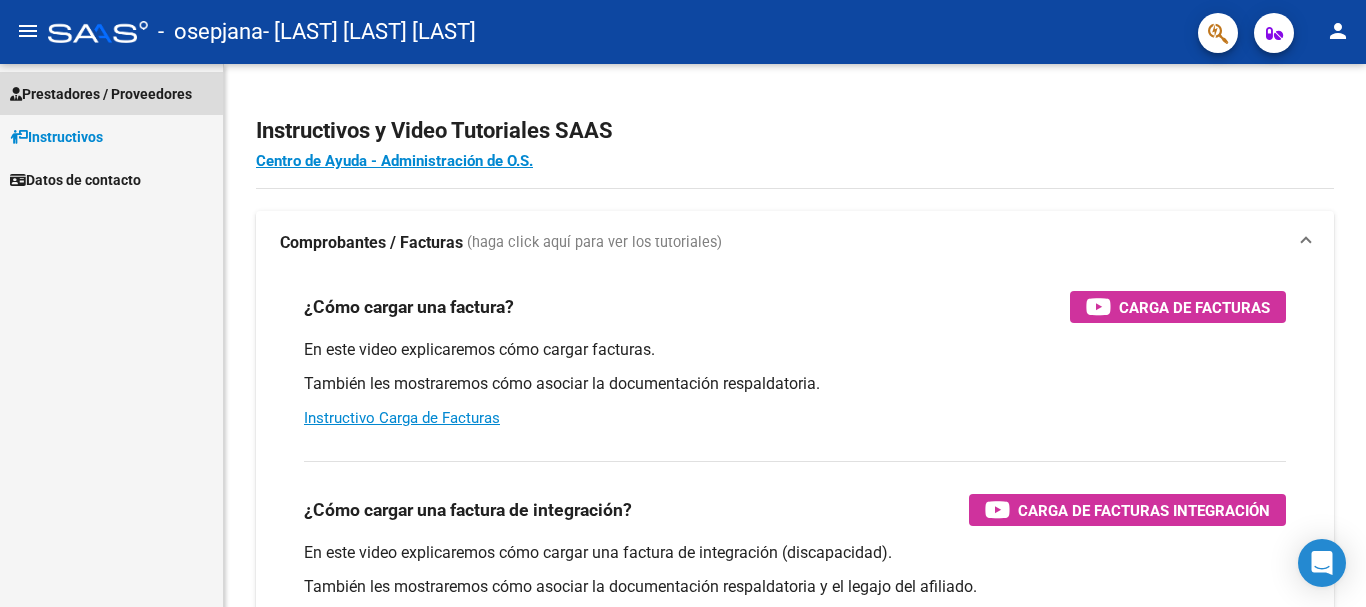click on "Prestadores / Proveedores" at bounding box center (101, 94) 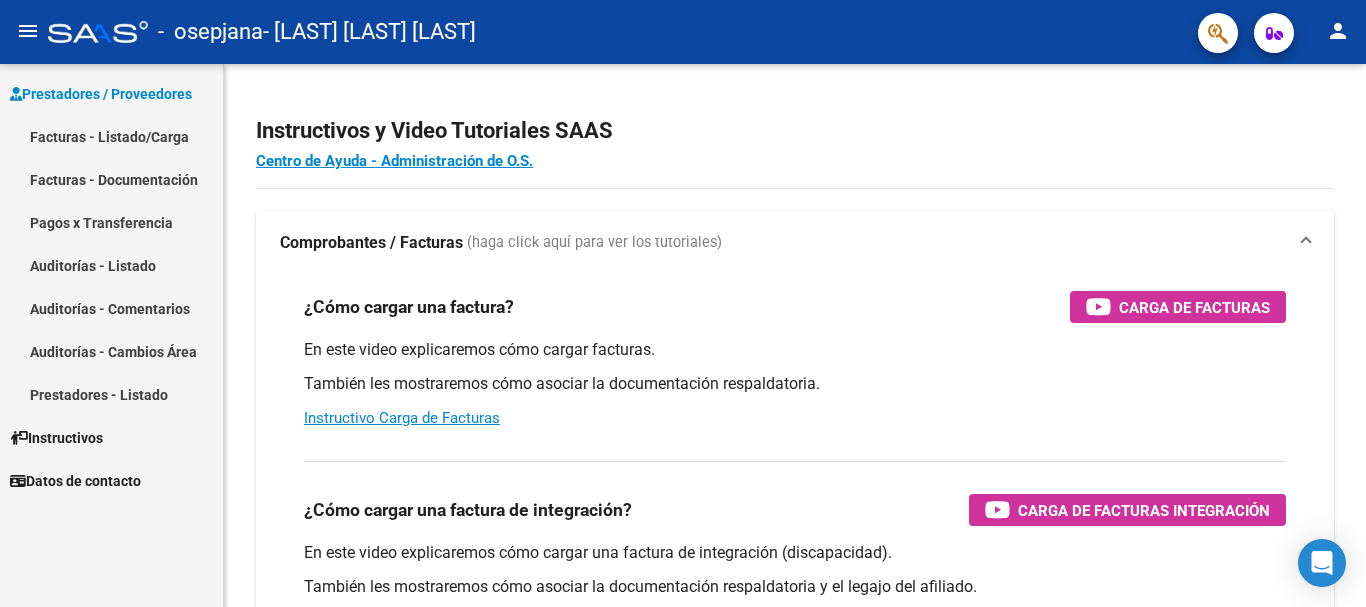 click on "Facturas - Documentación" at bounding box center (111, 179) 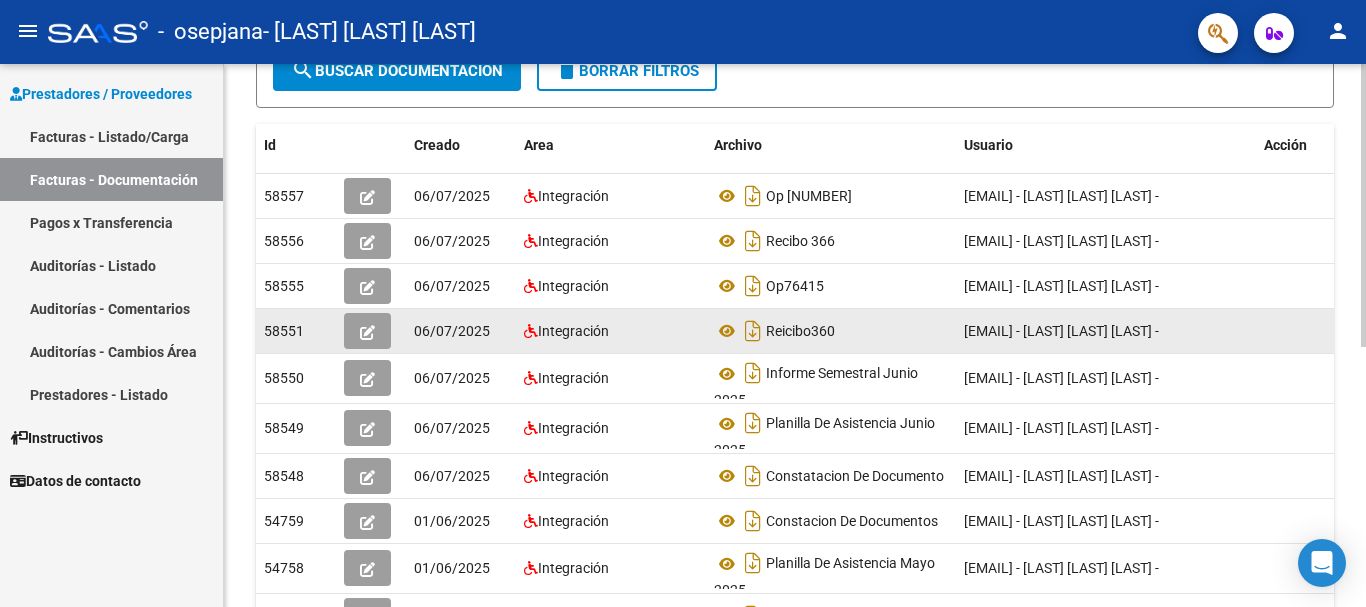 scroll, scrollTop: 300, scrollLeft: 0, axis: vertical 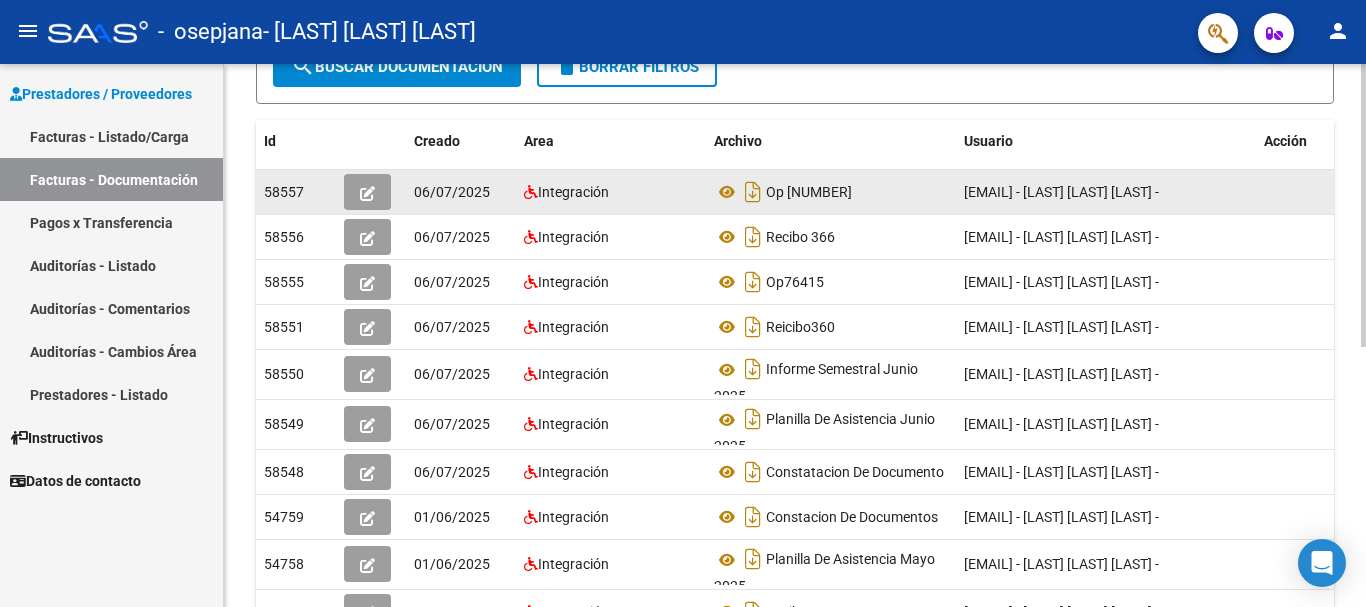 click 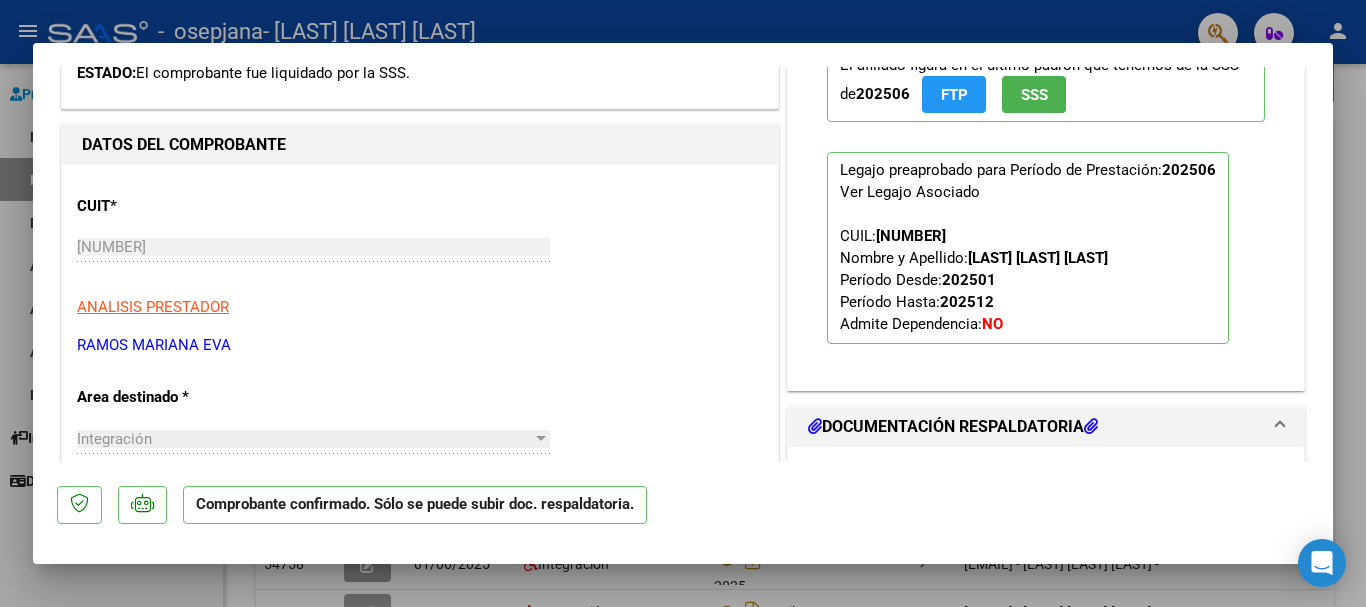 scroll, scrollTop: 700, scrollLeft: 0, axis: vertical 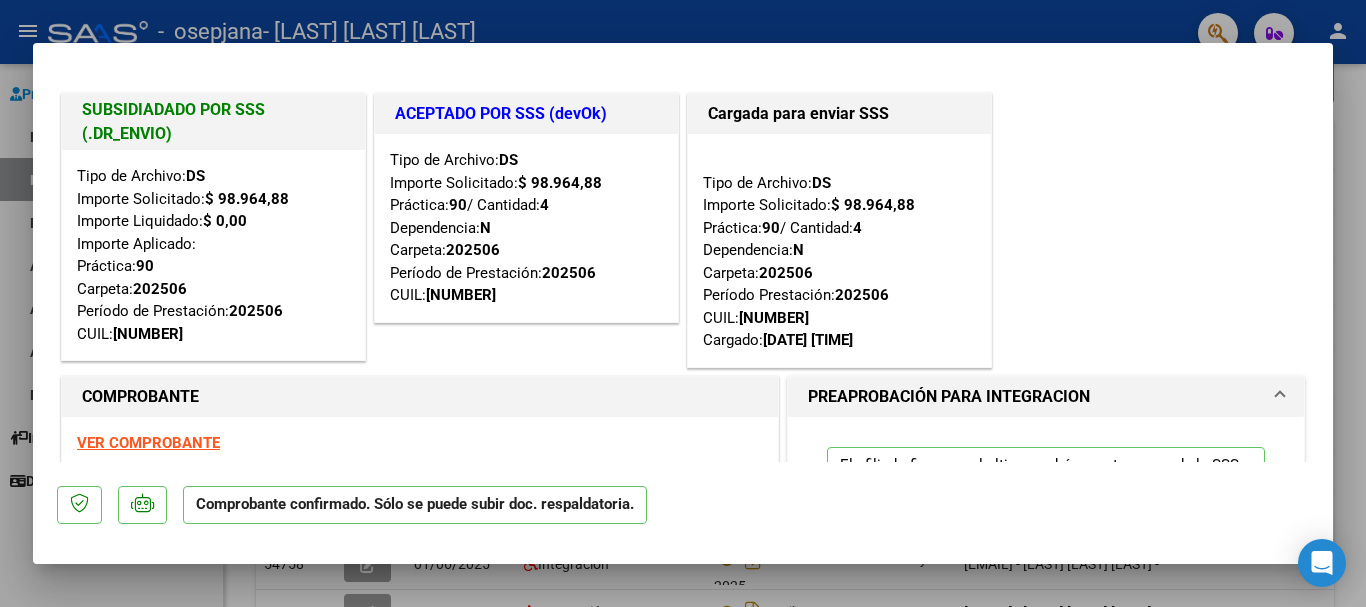 type 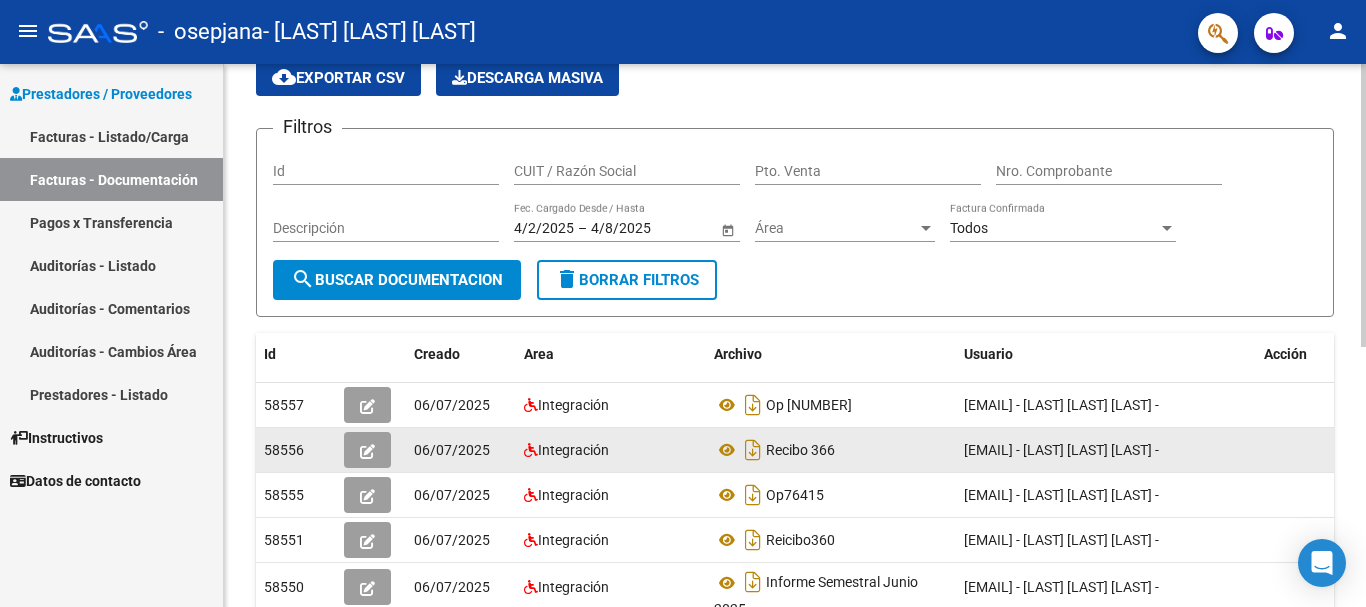 scroll, scrollTop: 0, scrollLeft: 0, axis: both 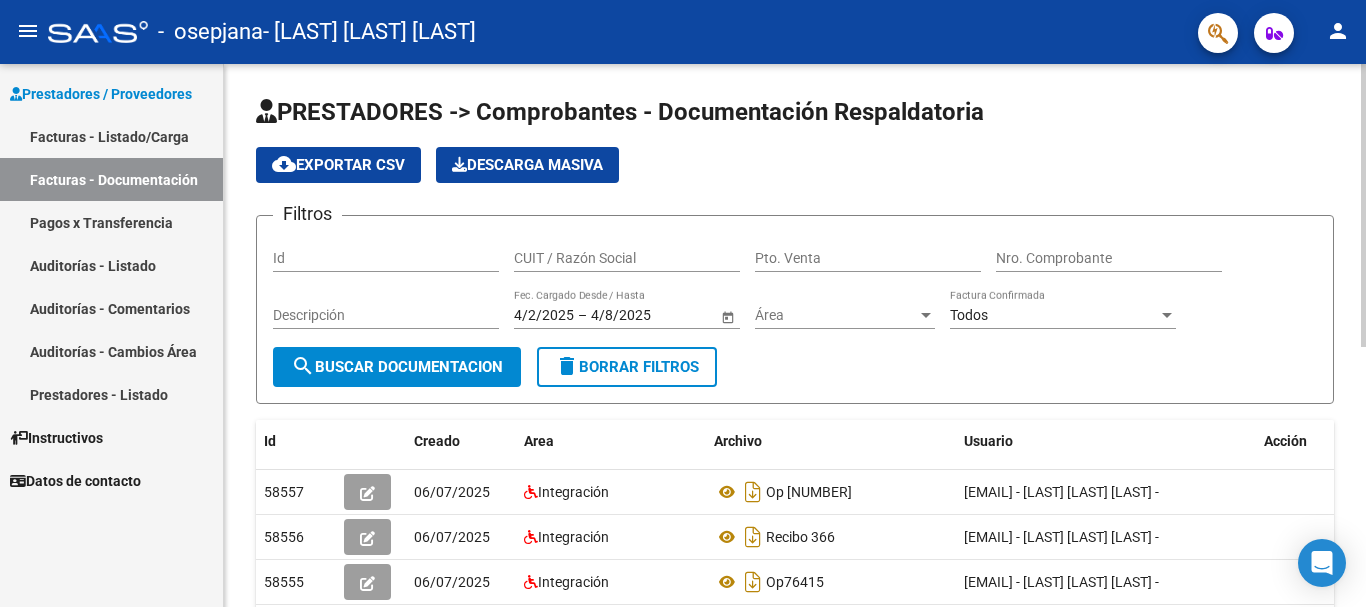 click on "cloud_download  Exportar CSV" 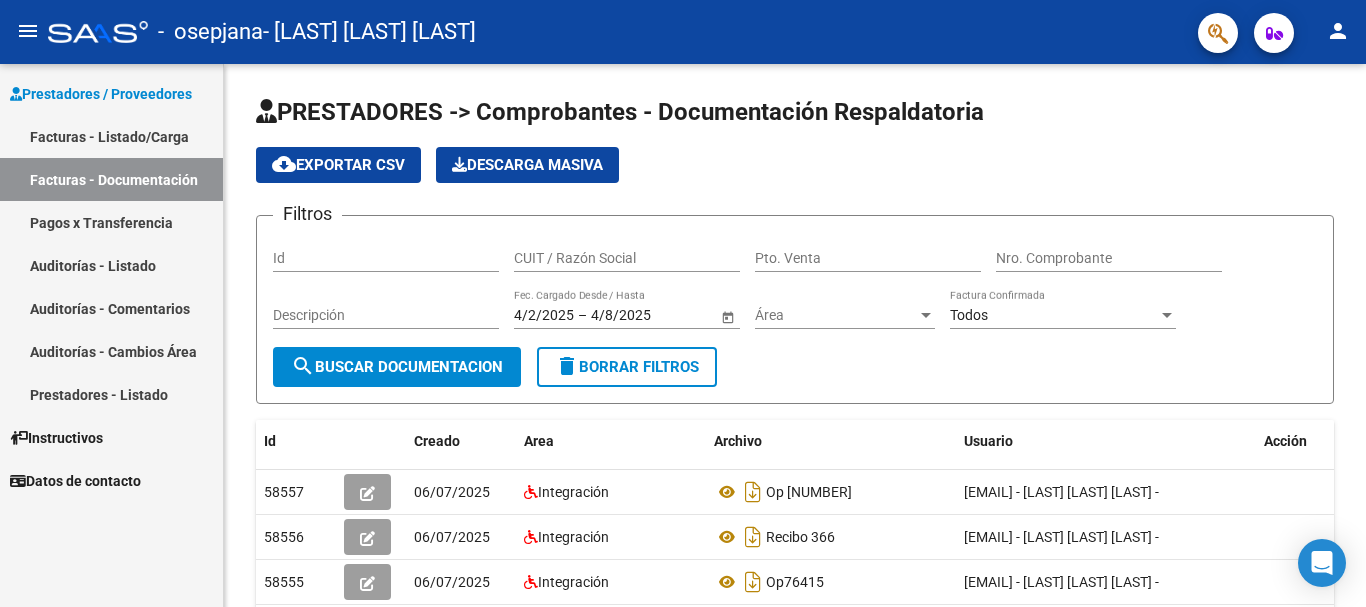 click on "Pagos x Transferencia" at bounding box center (111, 222) 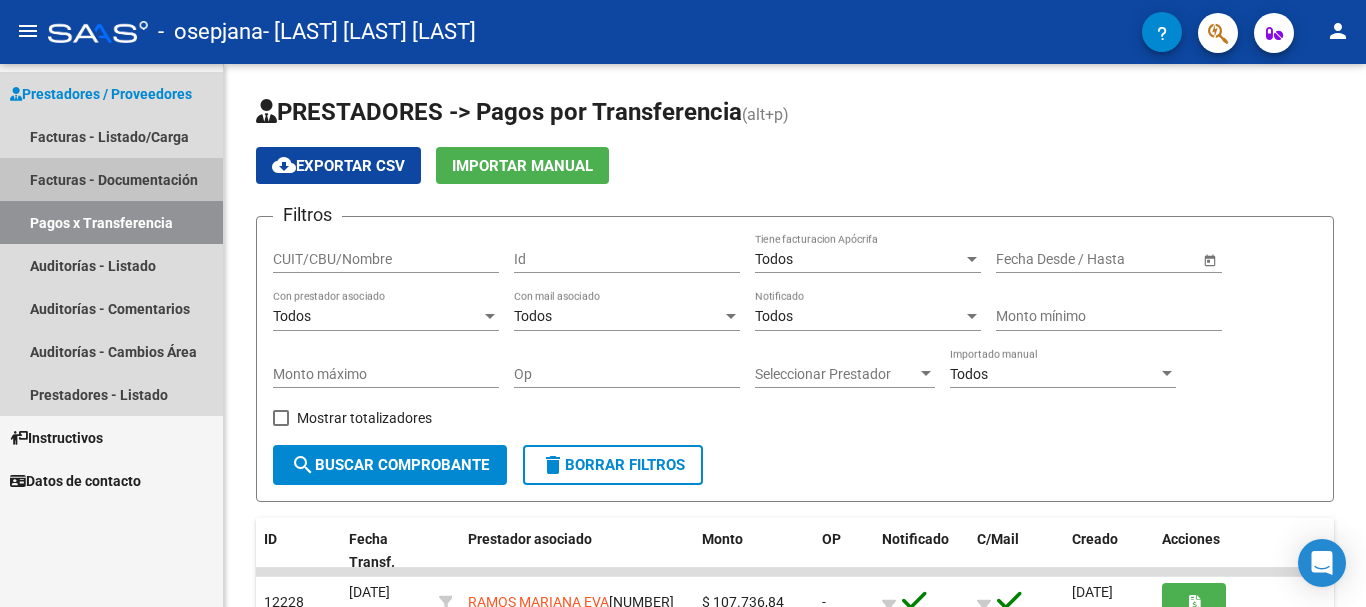 click on "Facturas - Documentación" at bounding box center (111, 179) 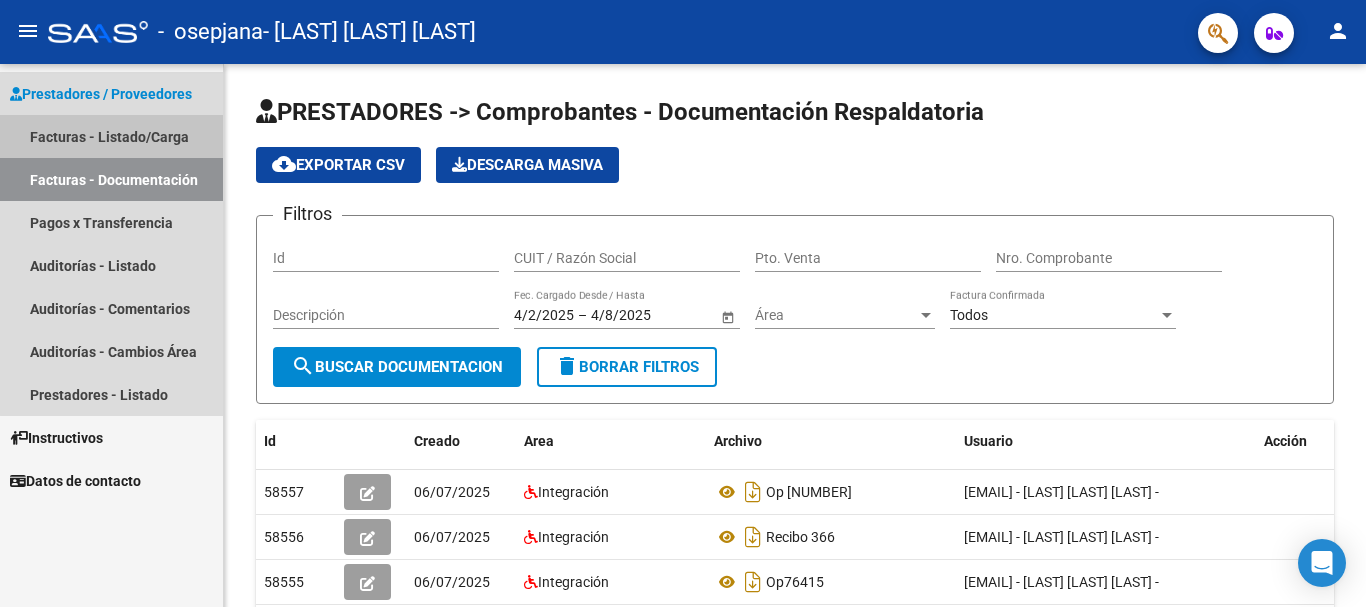 click on "Facturas - Listado/Carga" at bounding box center (111, 136) 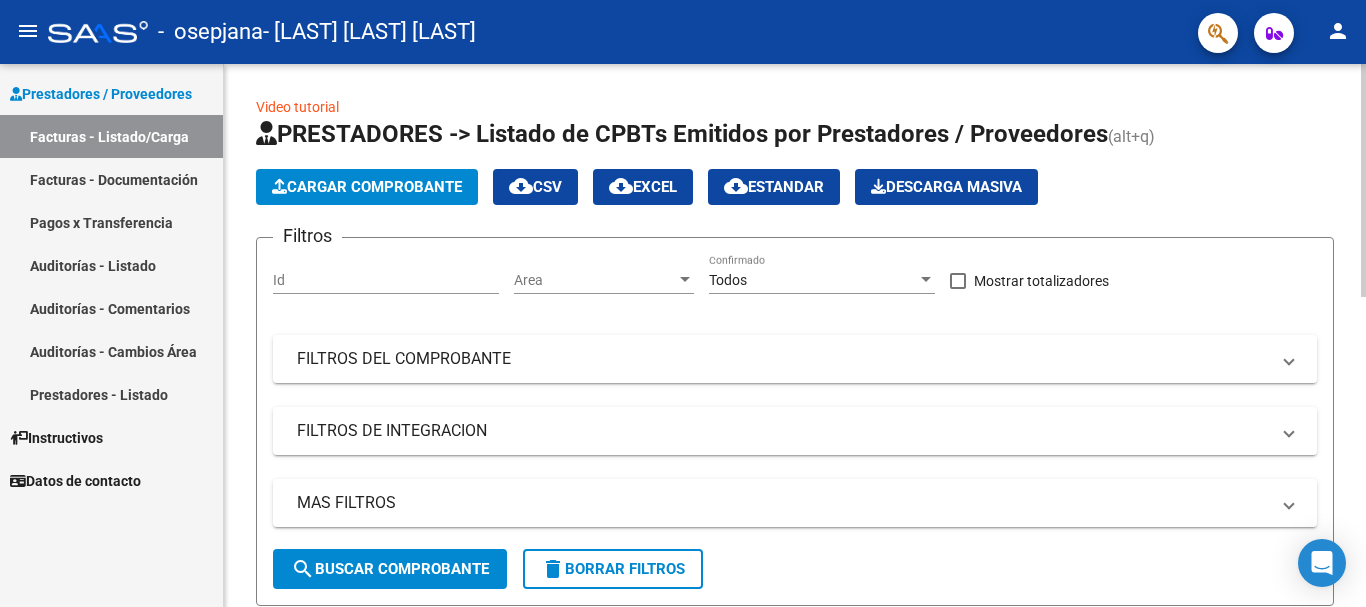 click on "Cargar Comprobante" 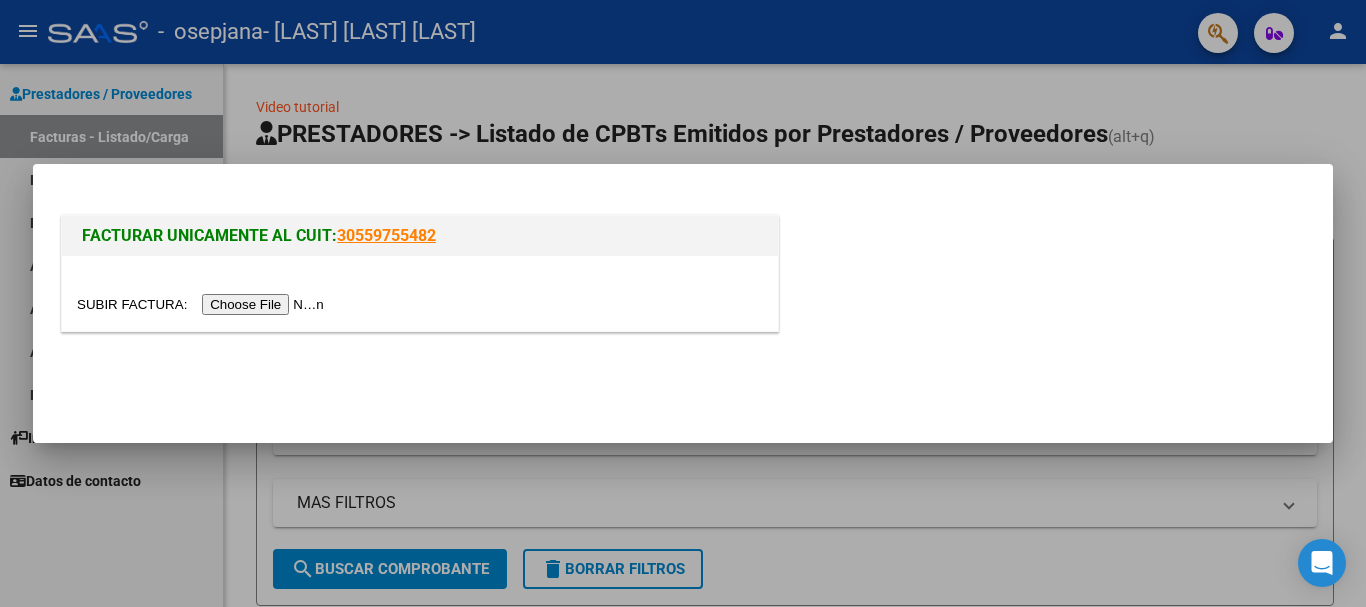 click at bounding box center [203, 304] 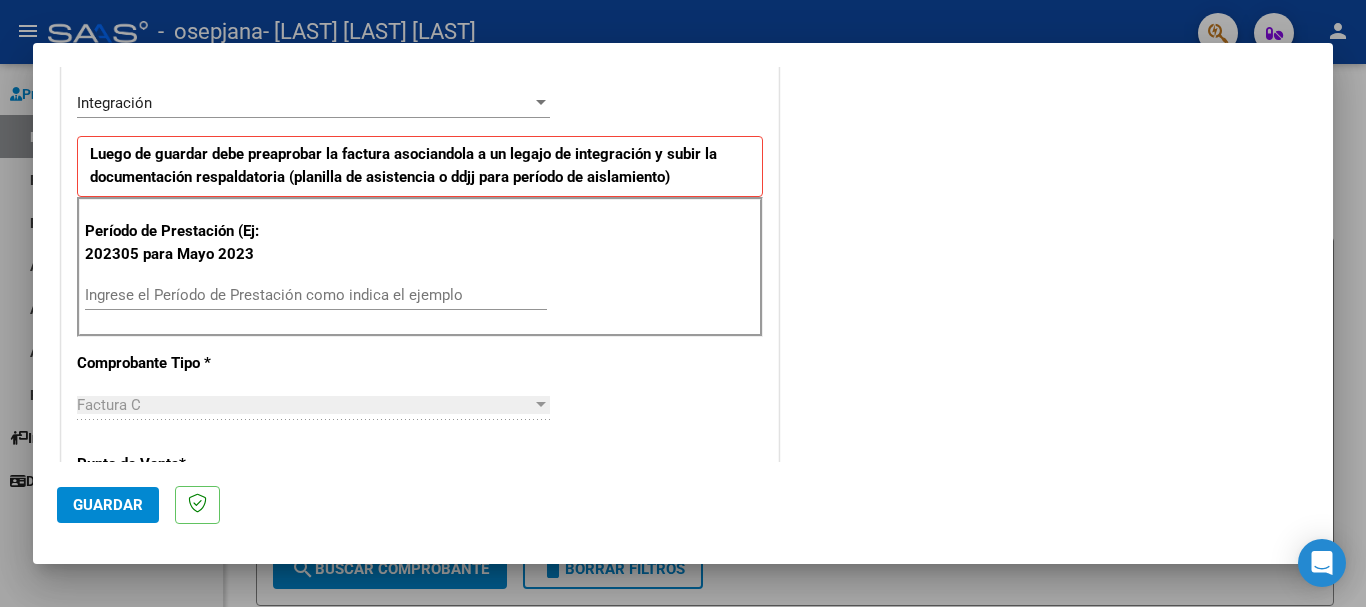 scroll, scrollTop: 600, scrollLeft: 0, axis: vertical 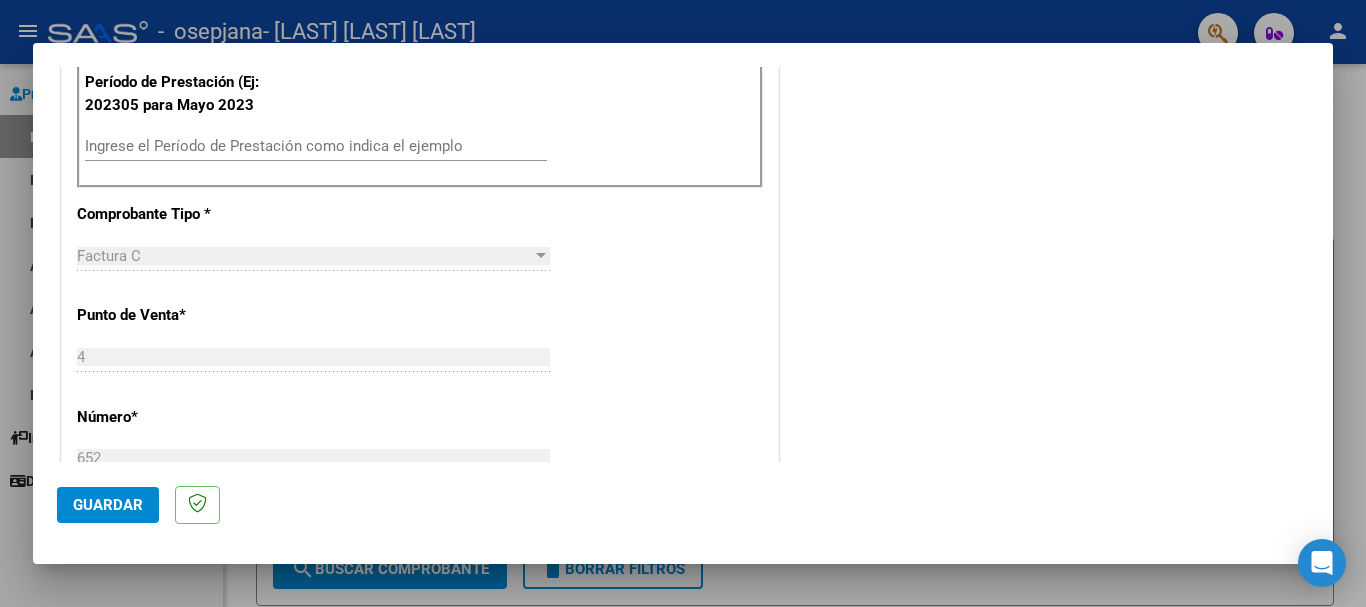 click on "Ingrese el Período de Prestación como indica el ejemplo" at bounding box center (316, 146) 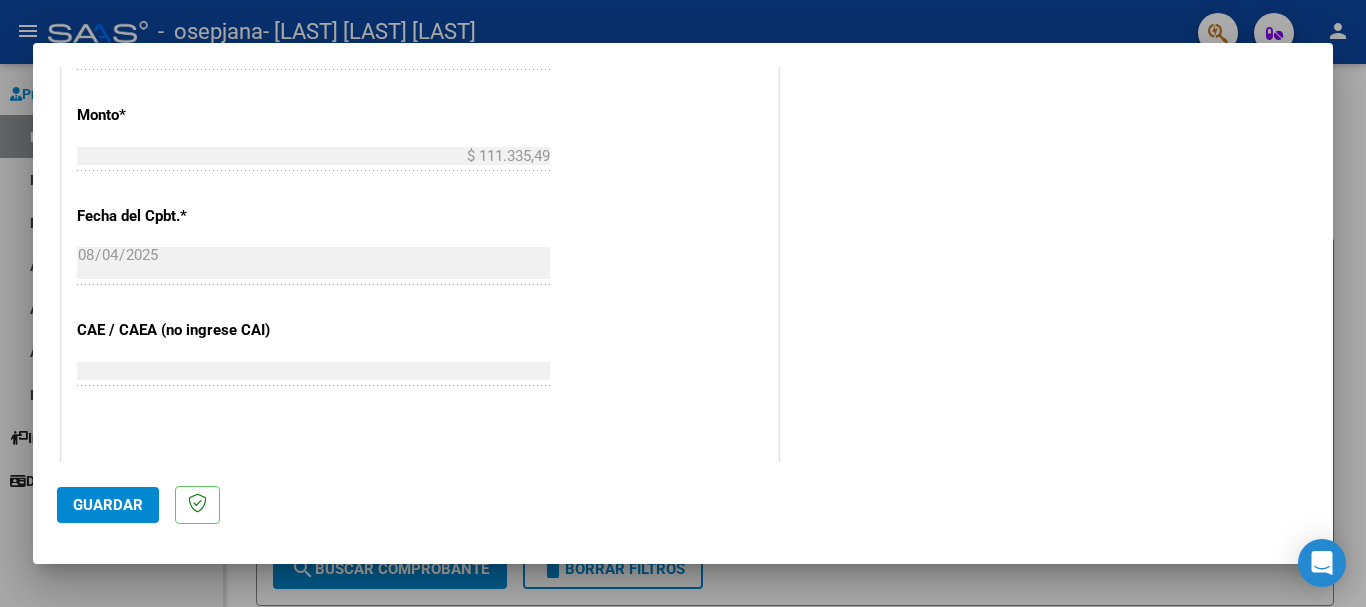 scroll, scrollTop: 1200, scrollLeft: 0, axis: vertical 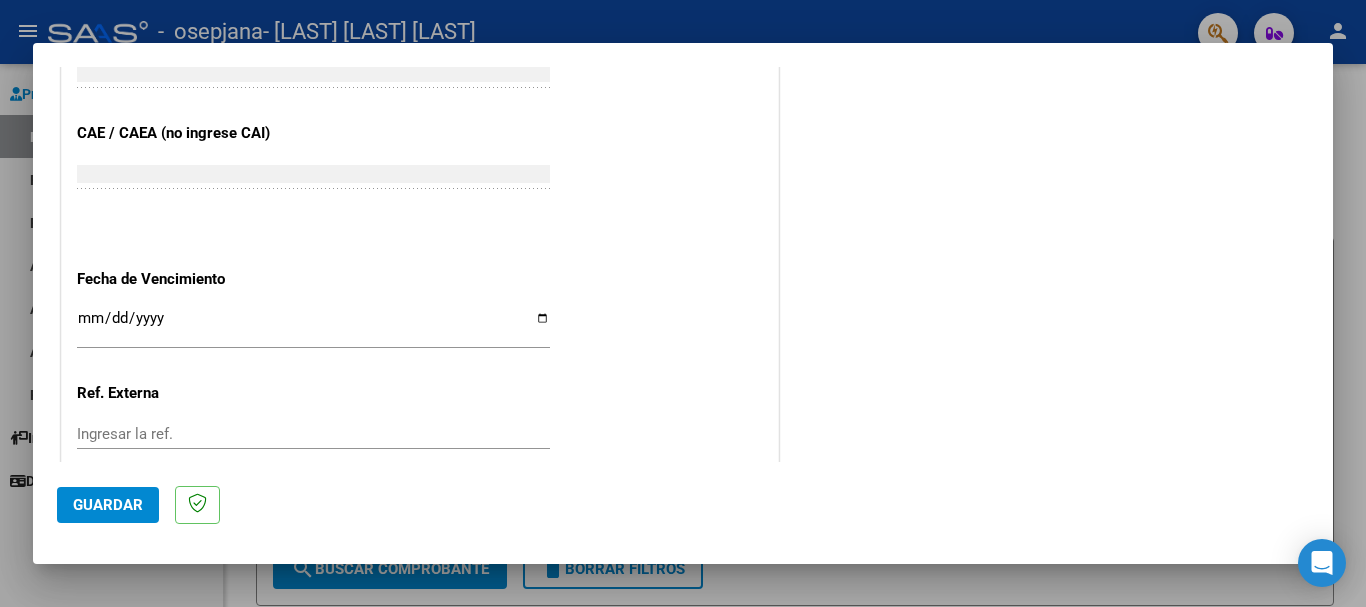 type on "202507" 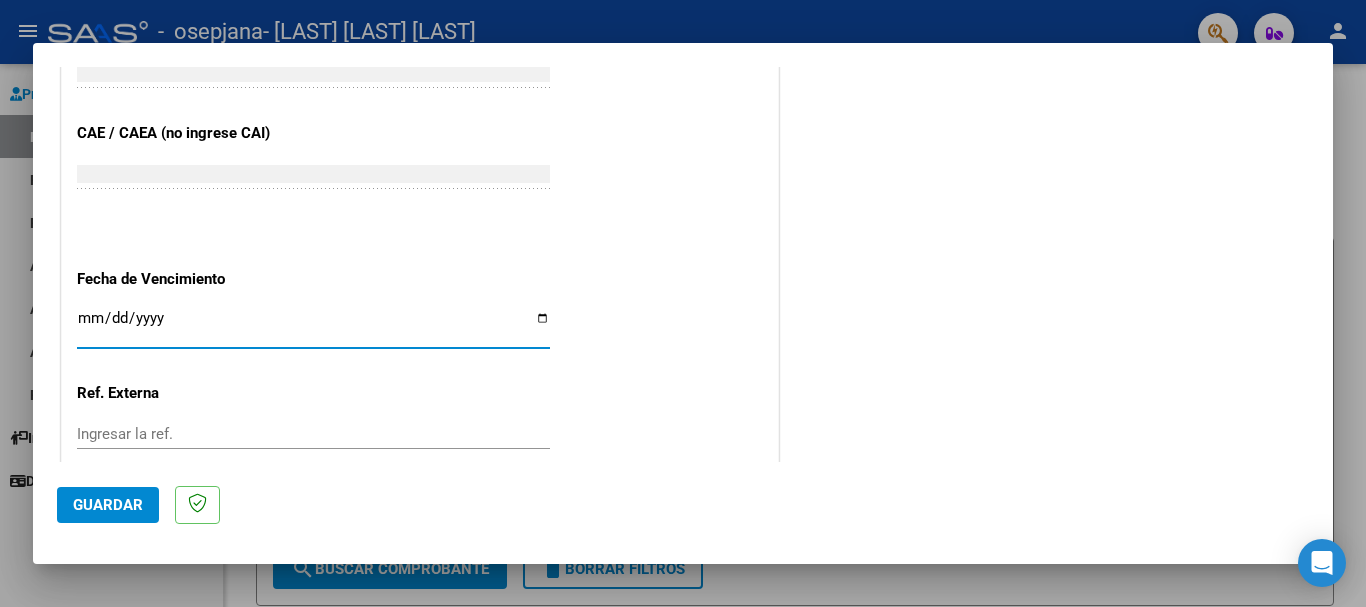click on "Ingresar la fecha" at bounding box center (313, 326) 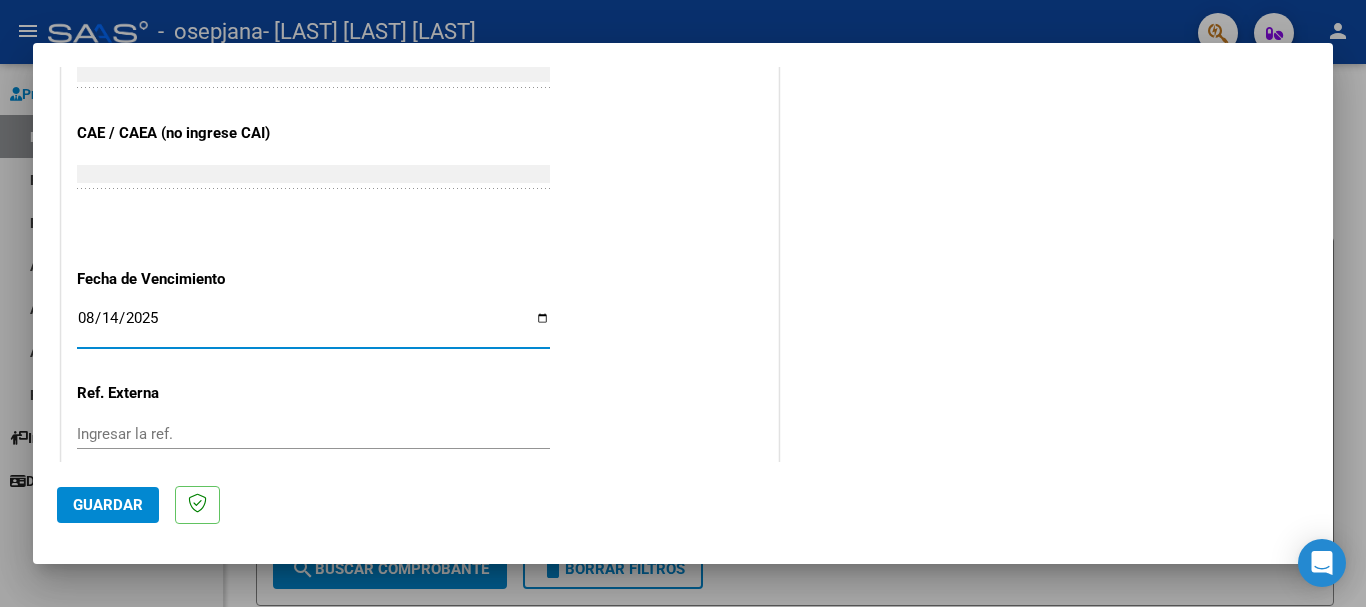 type on "2025-08-14" 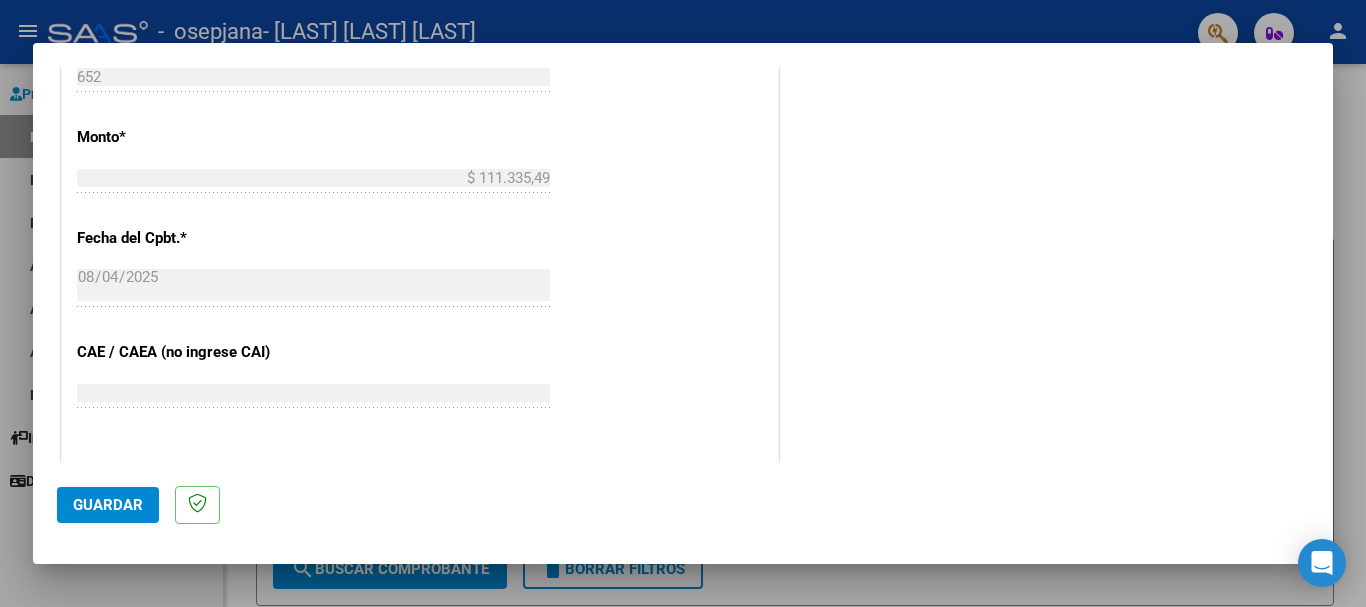 scroll, scrollTop: 1000, scrollLeft: 0, axis: vertical 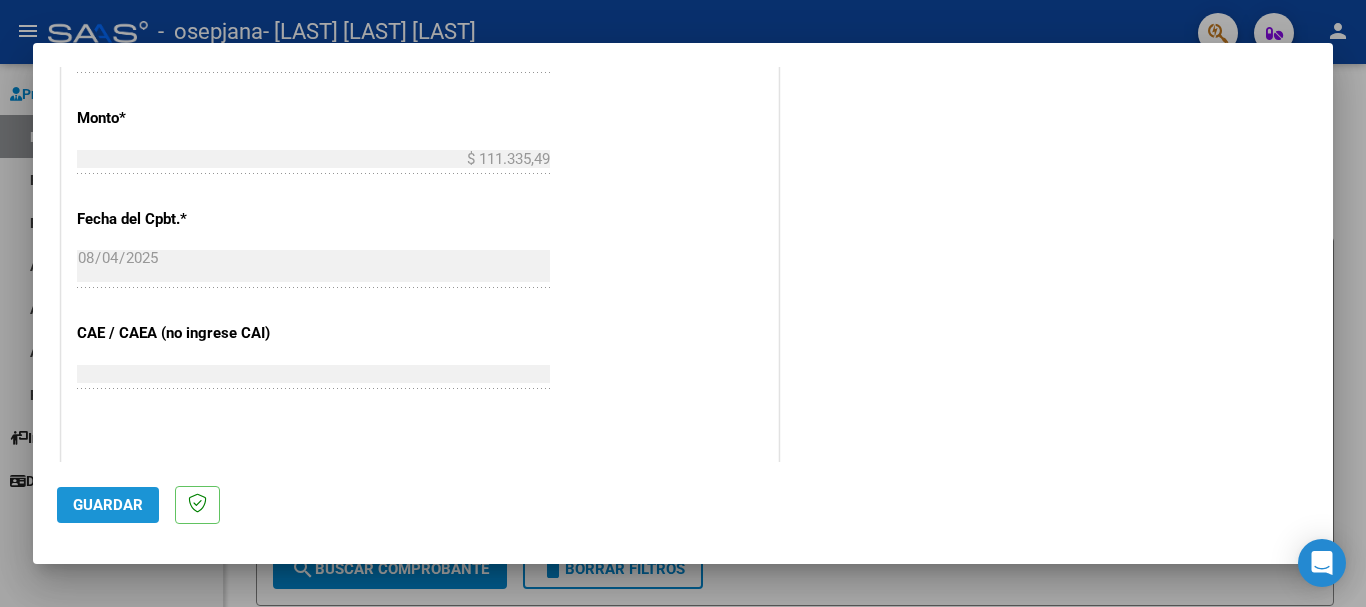 click on "Guardar" 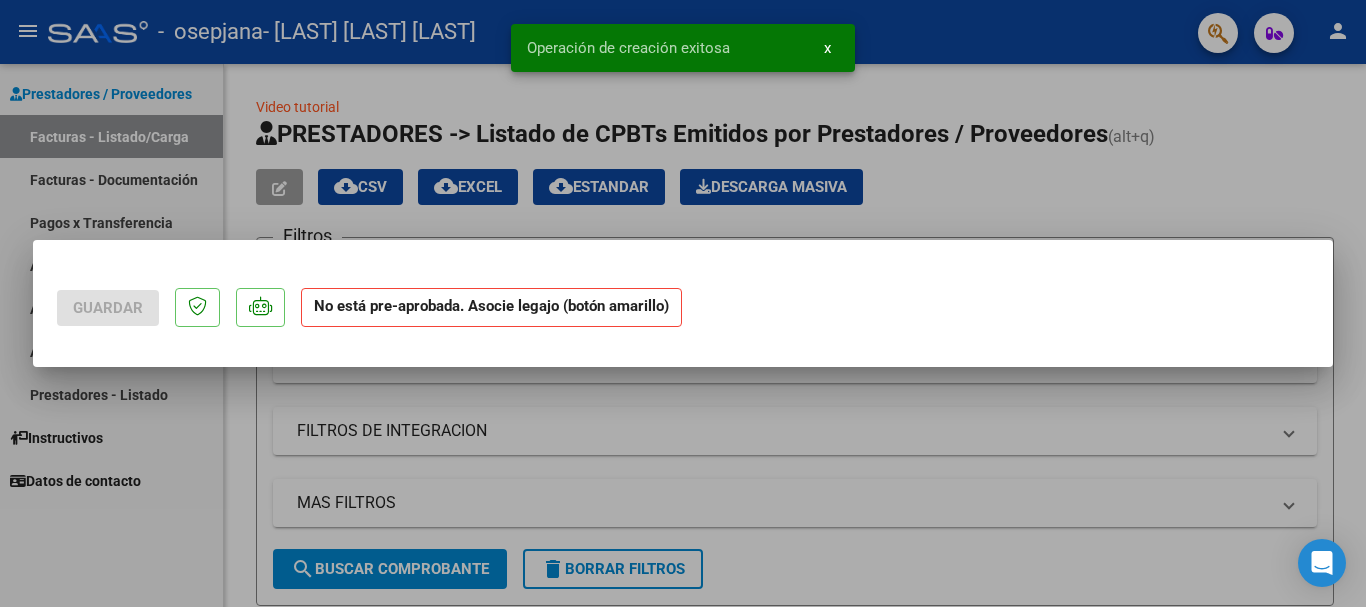 scroll, scrollTop: 0, scrollLeft: 0, axis: both 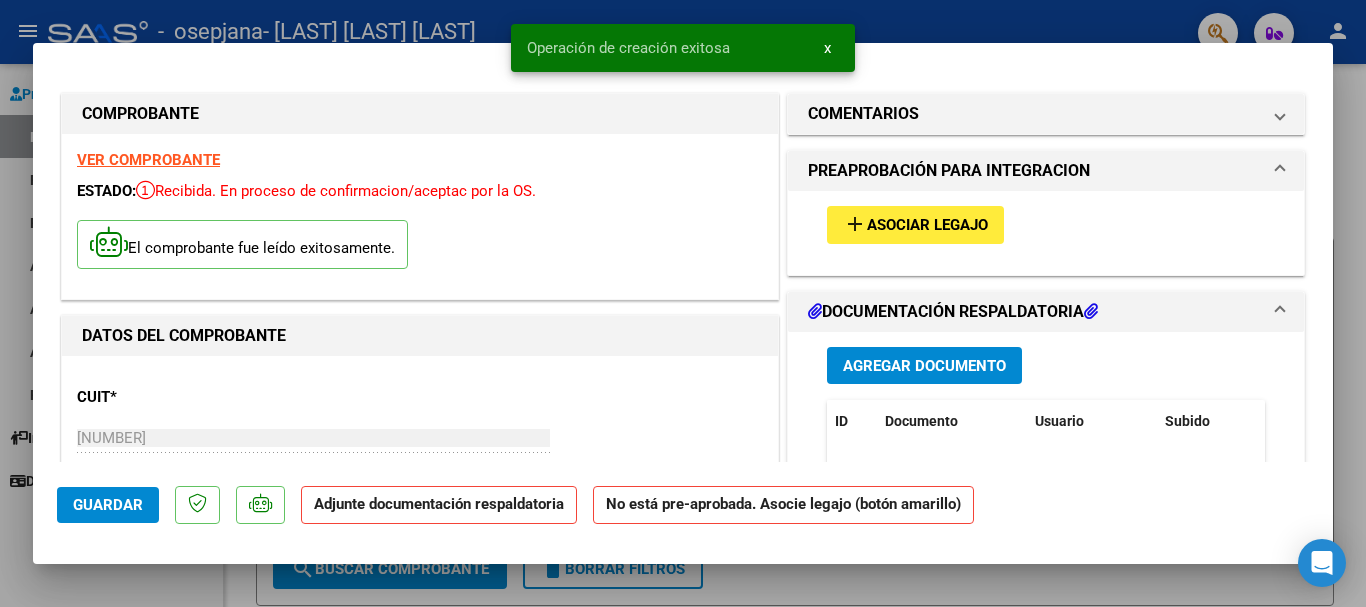 click on "Agregar Documento" at bounding box center [924, 366] 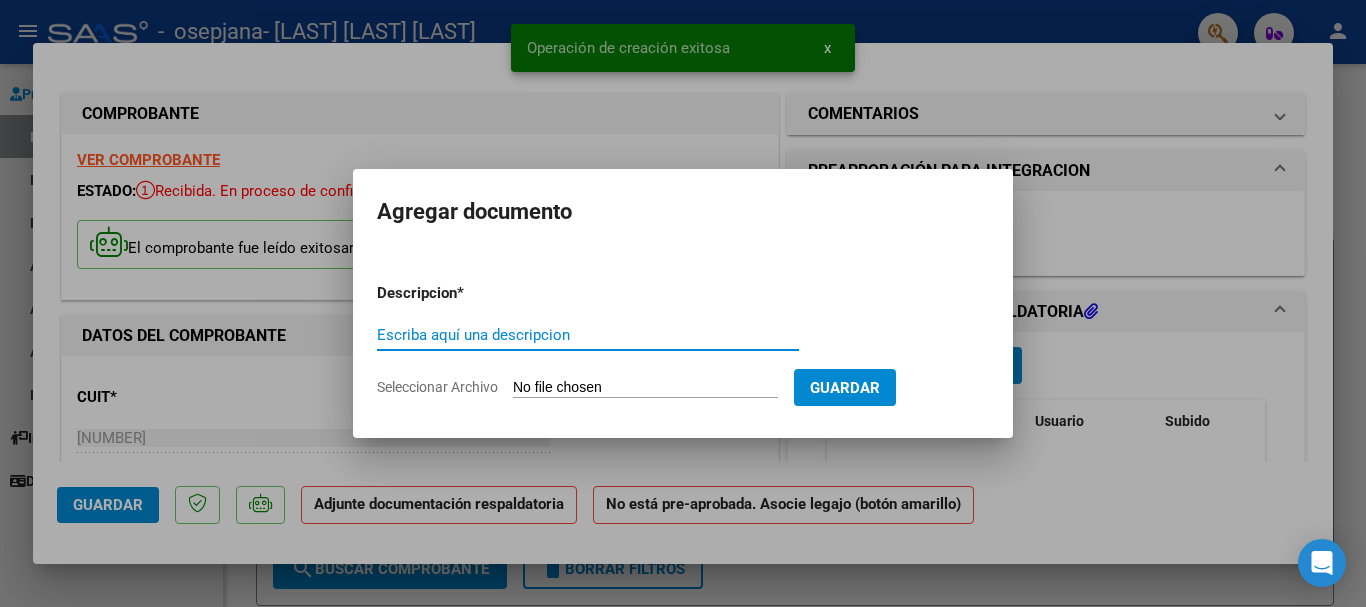 click on "Escriba aquí una descripcion" at bounding box center [588, 335] 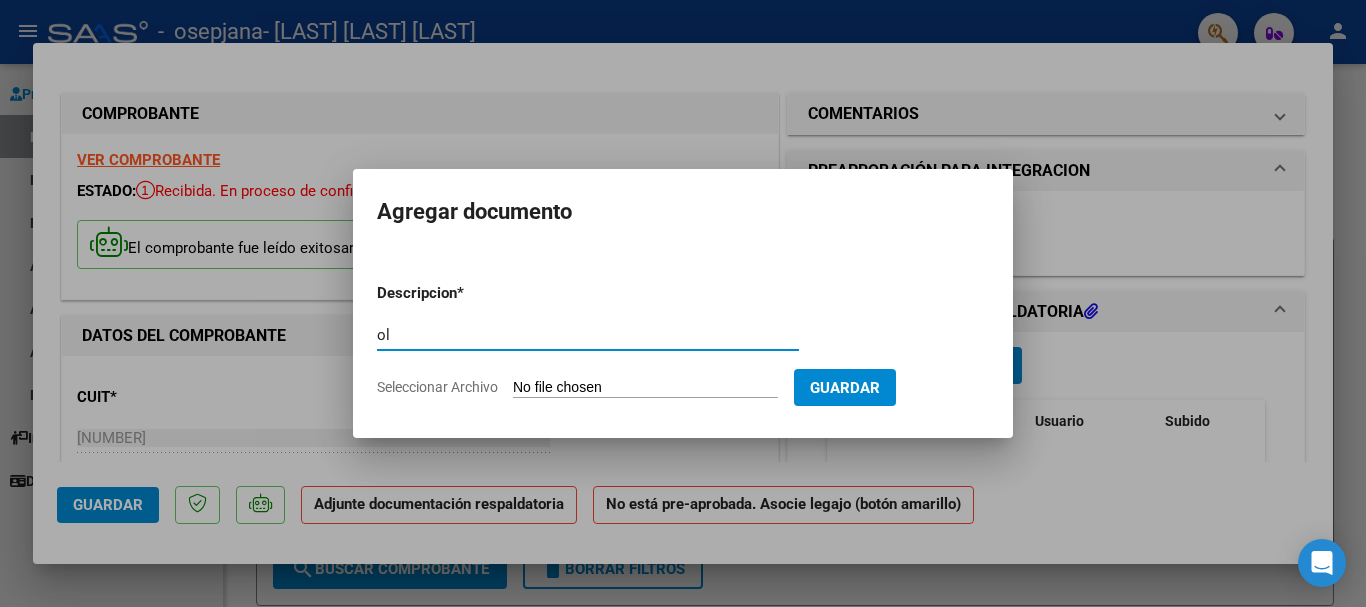 type on "o" 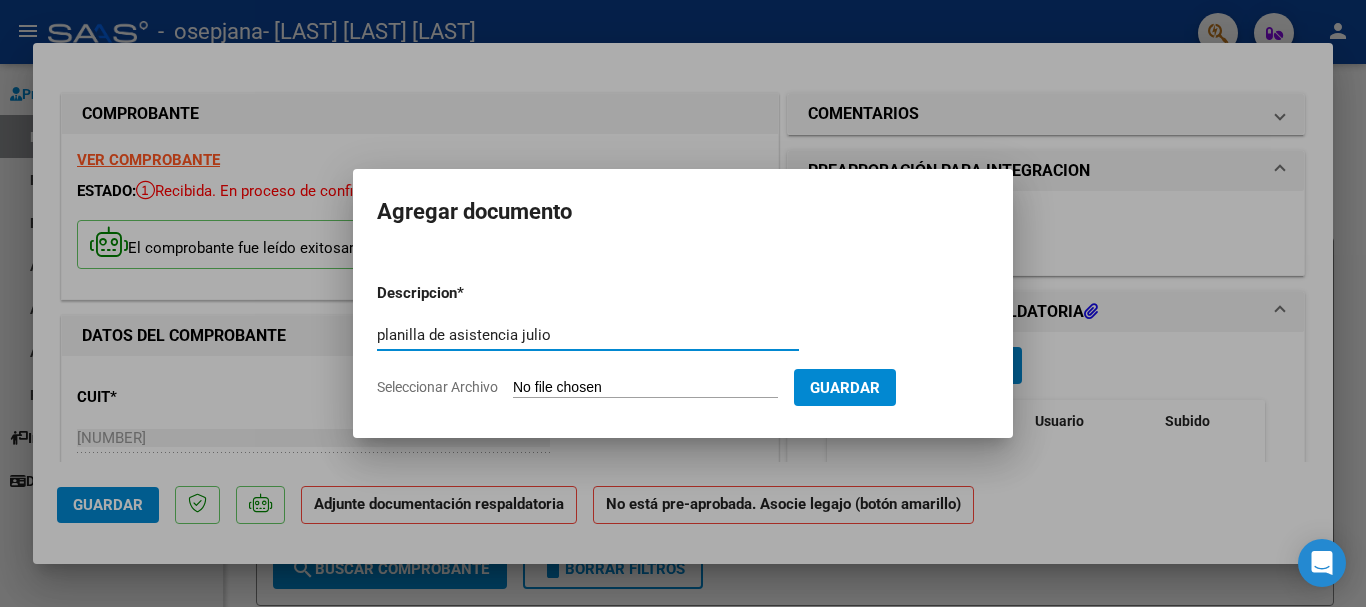 type on "planilla de asistencia julio" 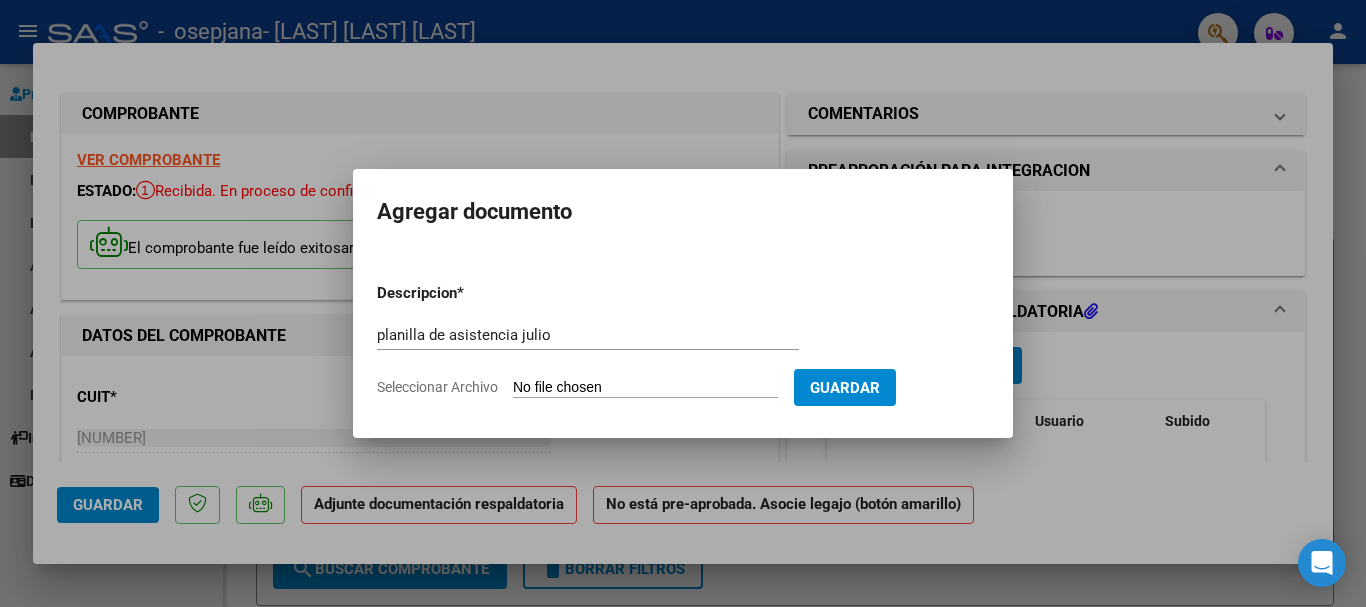 type on "C:\fakepath\planilla de asistencia julio 2025 (1).pdf" 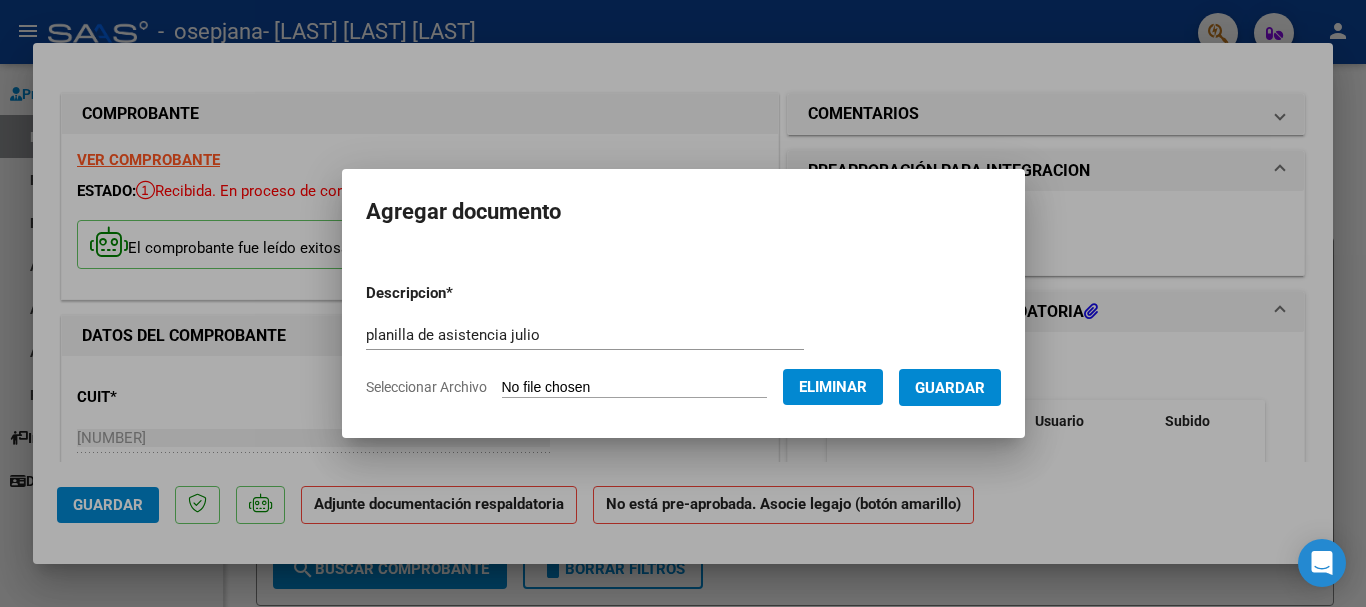 click on "Guardar" at bounding box center (950, 388) 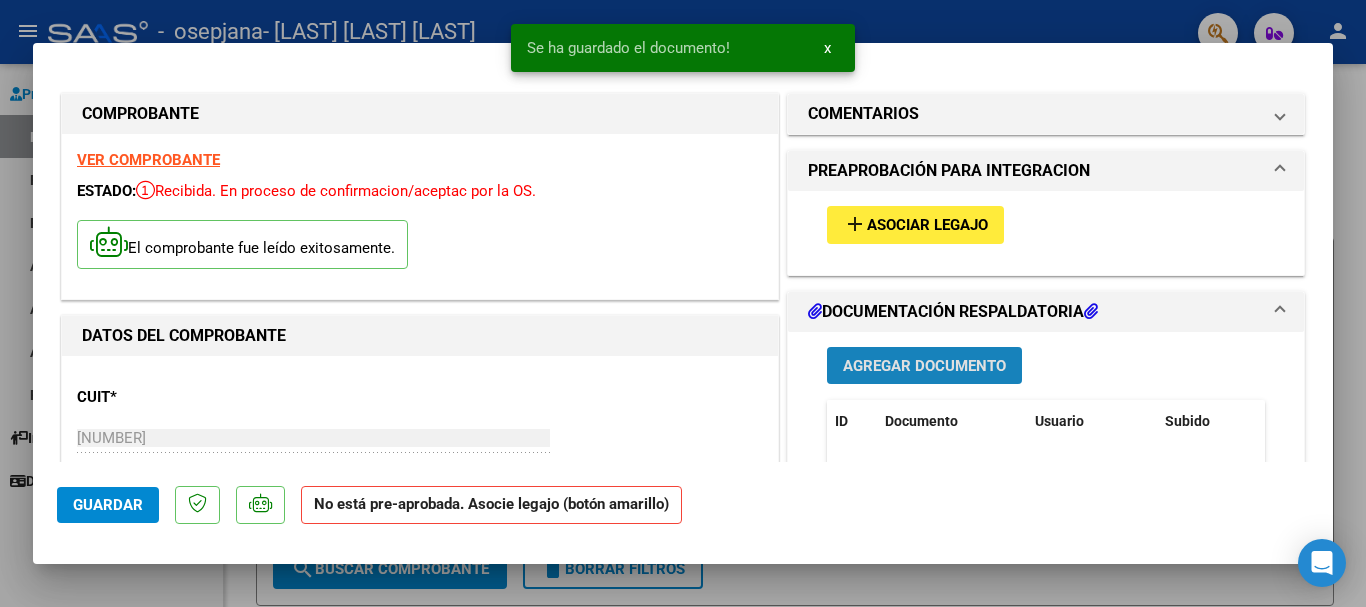 click on "Agregar Documento" at bounding box center (924, 366) 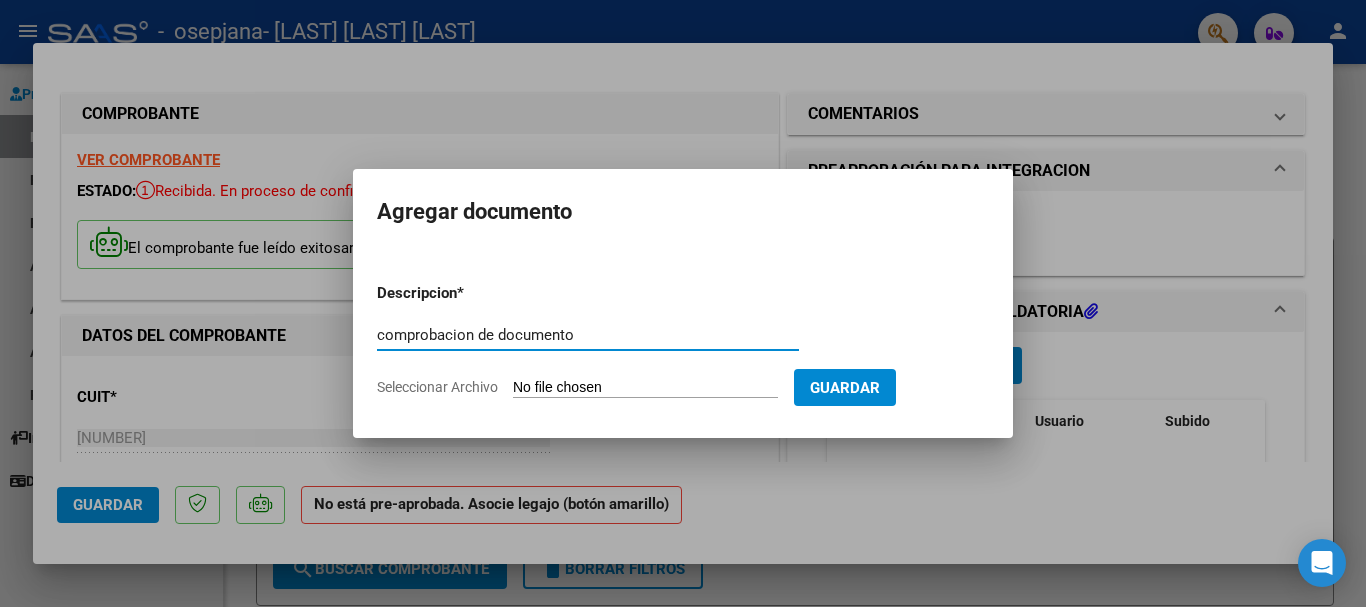 type on "comprobacion de documento" 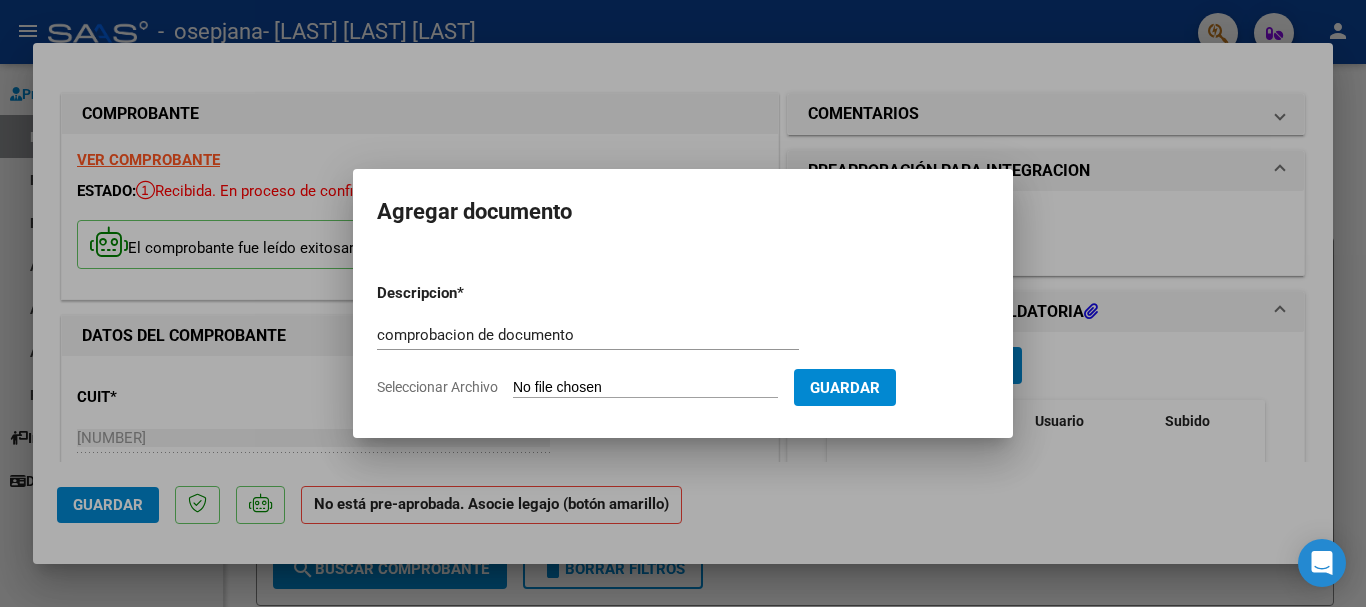 click on "Seleccionar Archivo" at bounding box center (645, 388) 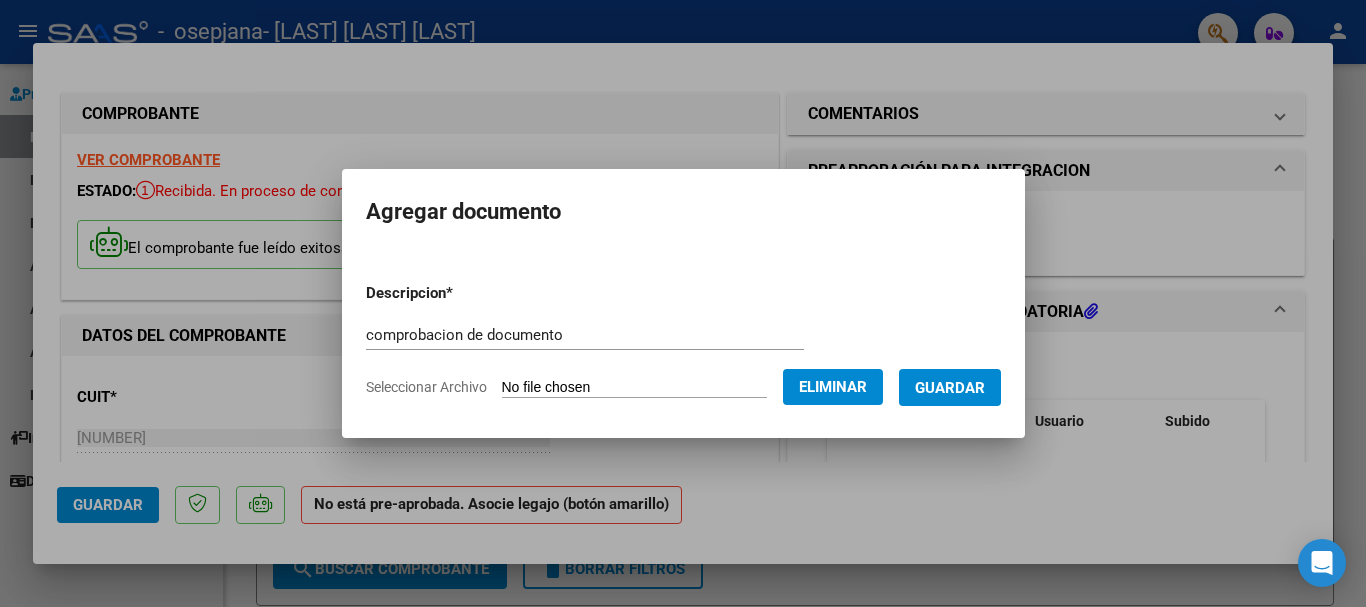 click on "Guardar" at bounding box center [950, 388] 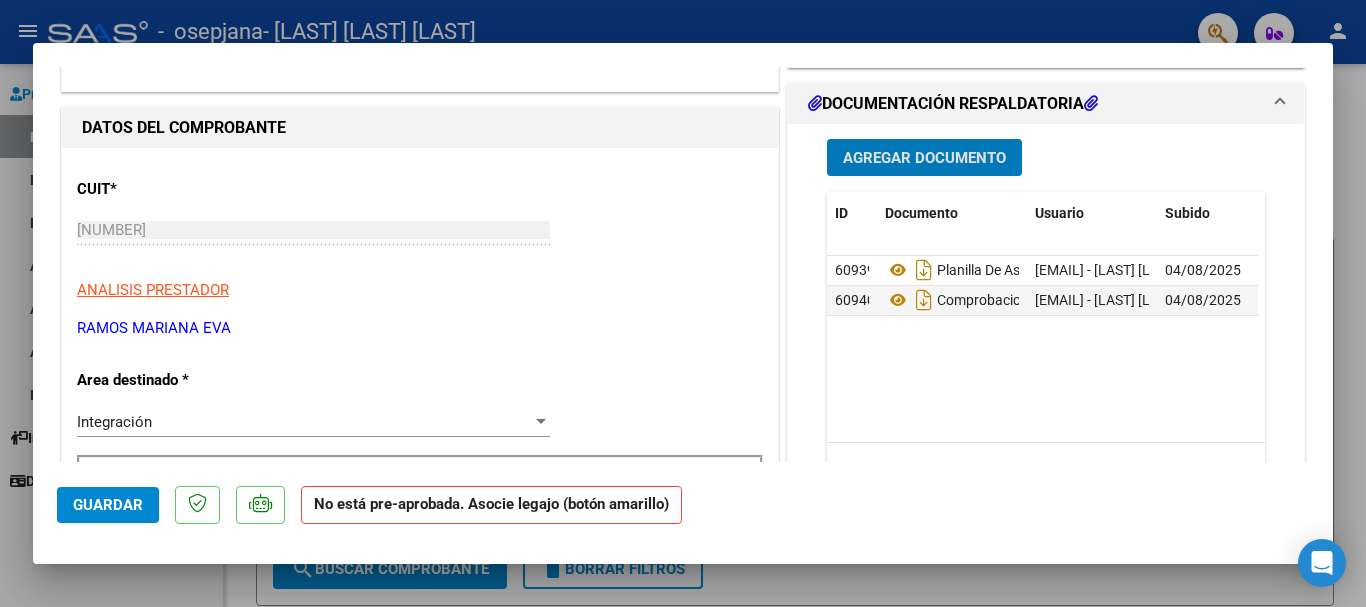 scroll, scrollTop: 200, scrollLeft: 0, axis: vertical 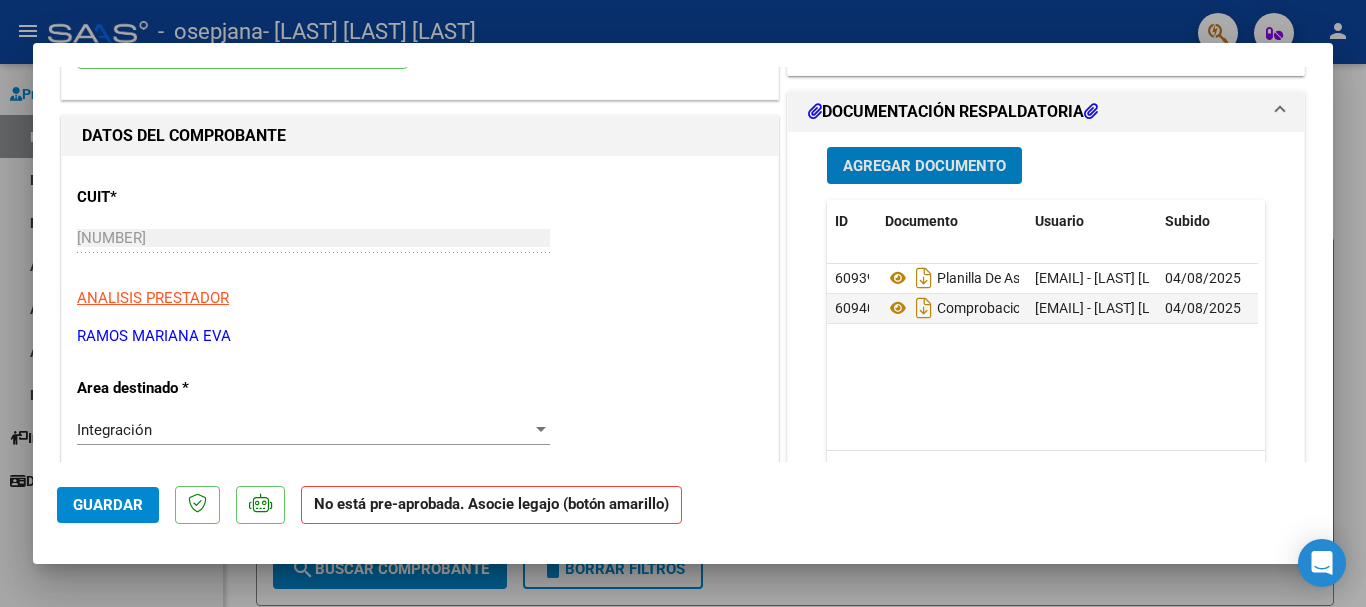 click on "Agregar Documento" at bounding box center (924, 166) 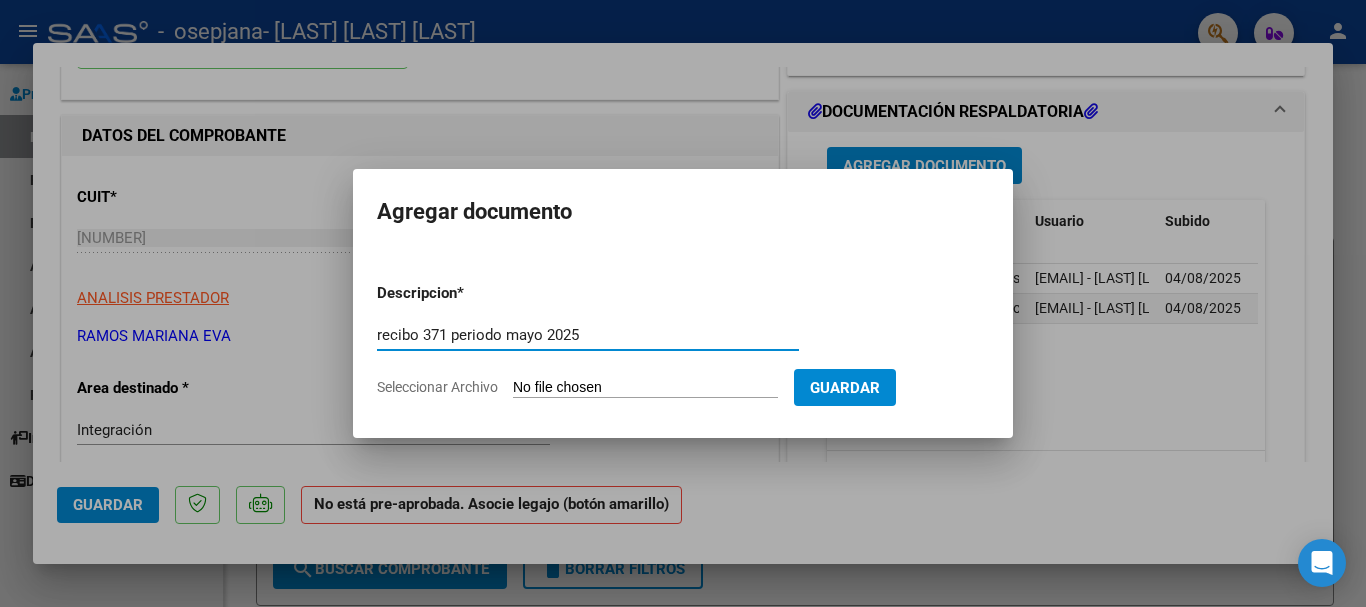 type on "recibo 371 periodo mayo 2025" 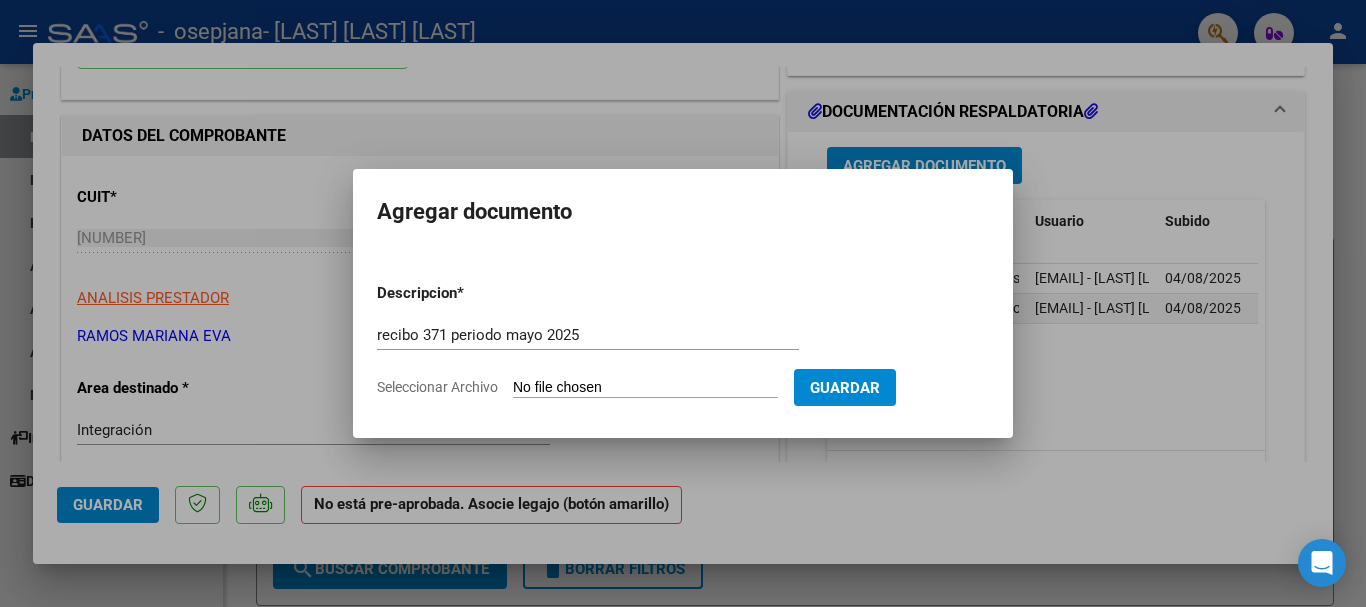 type on "C:\fakepath\recibo 371.pdf" 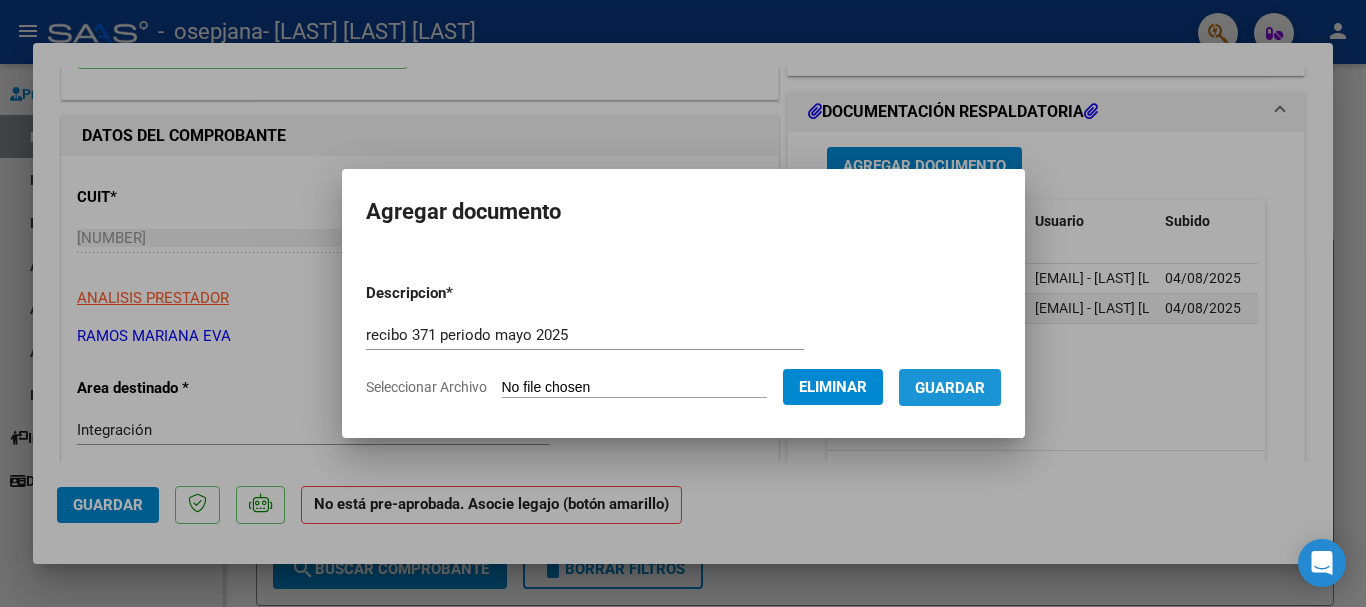 click on "Guardar" at bounding box center (950, 387) 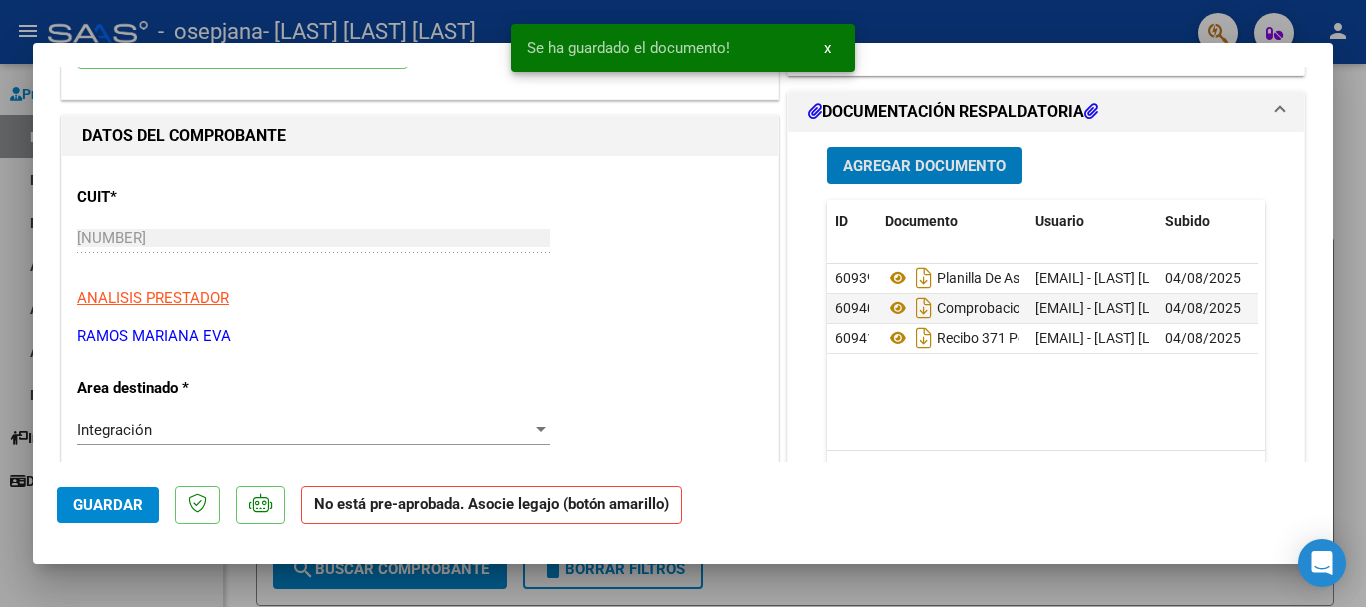click on "Agregar Documento" at bounding box center (924, 166) 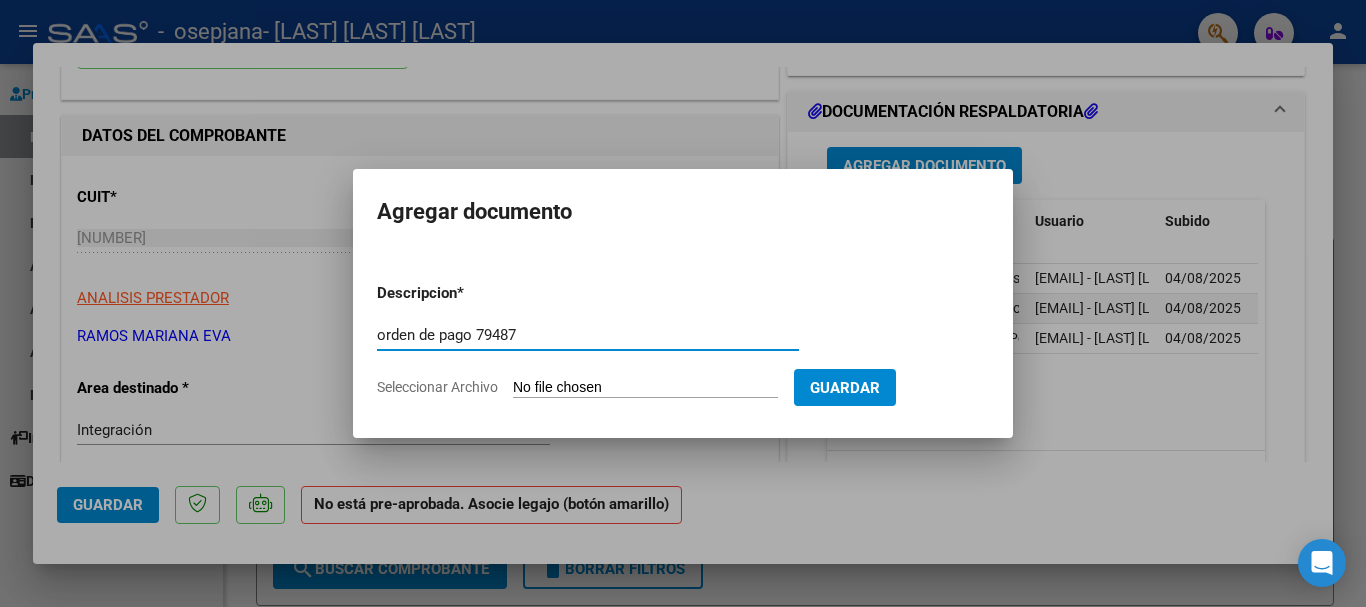 type on "orden de pago 79487" 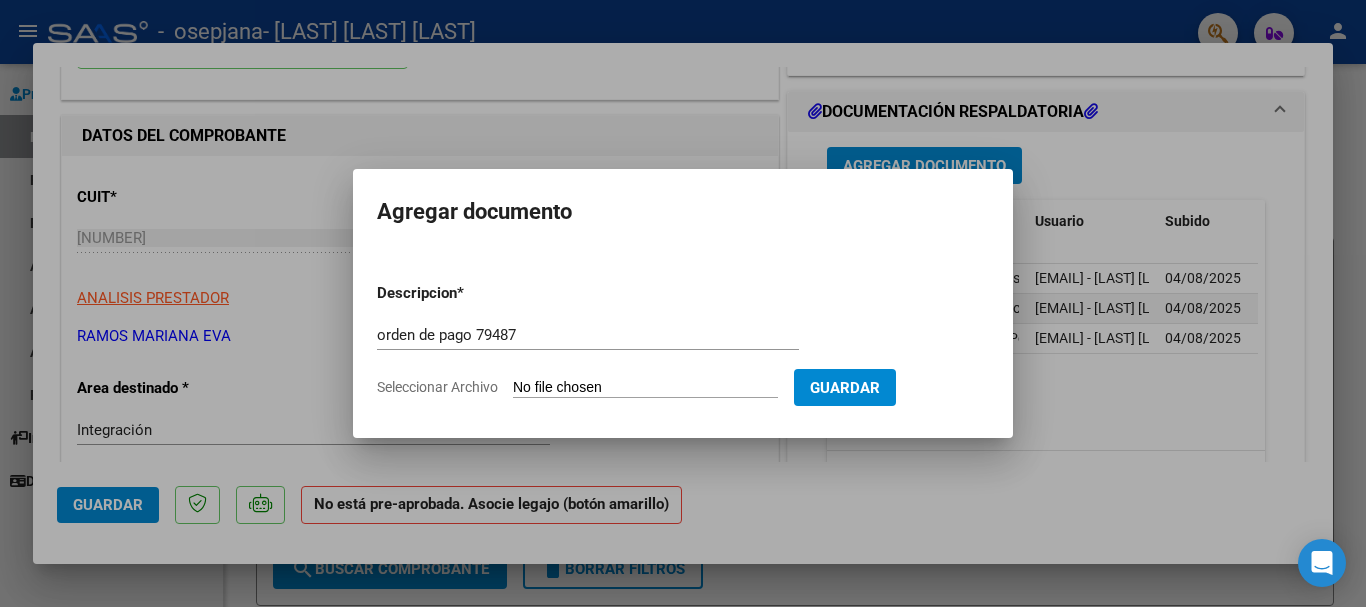 type on "C:\fakepath\[NUMBER].pdf" 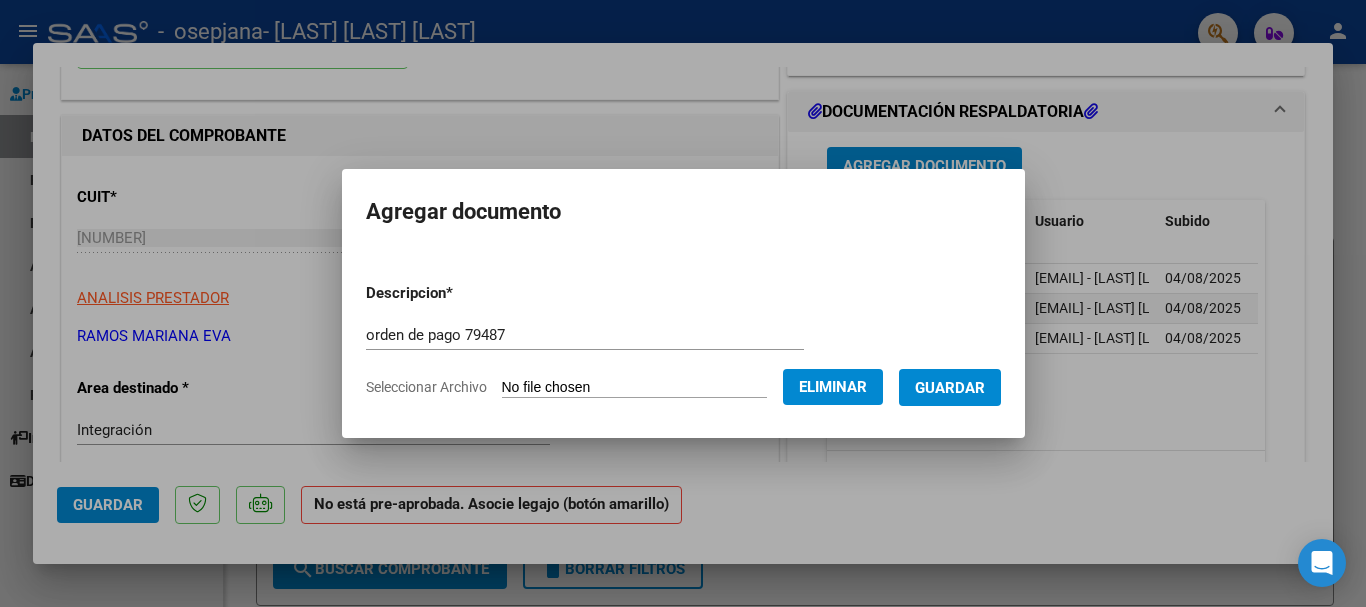click on "Guardar" at bounding box center [950, 388] 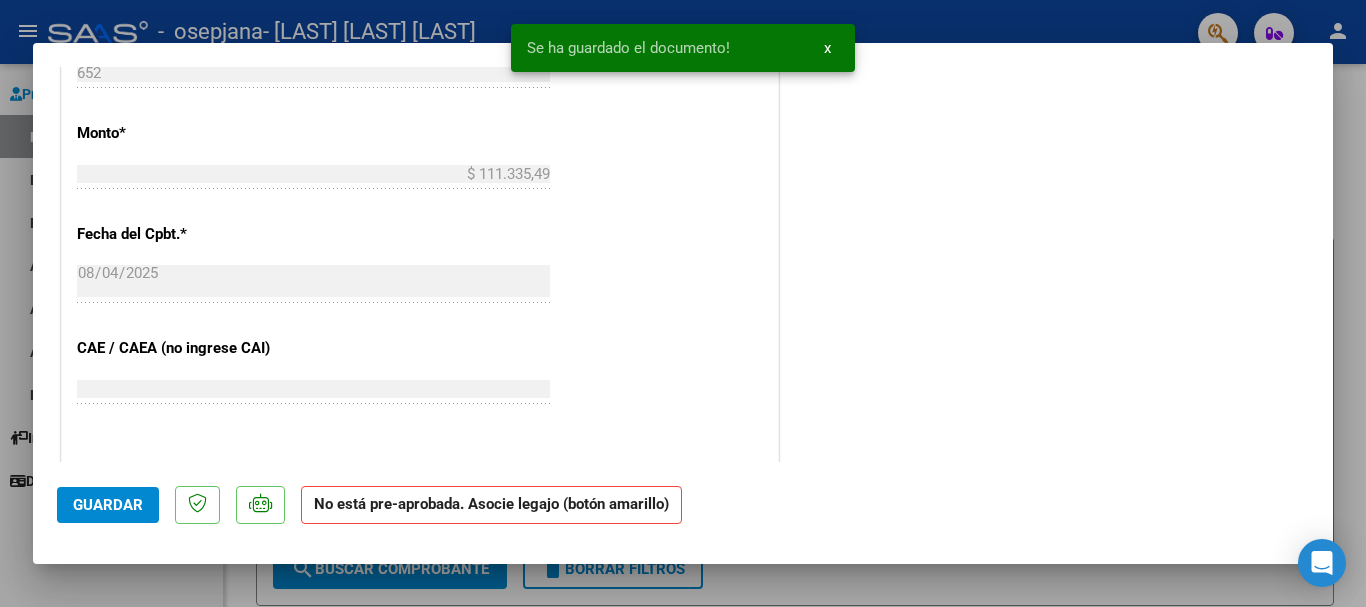 scroll, scrollTop: 1342, scrollLeft: 0, axis: vertical 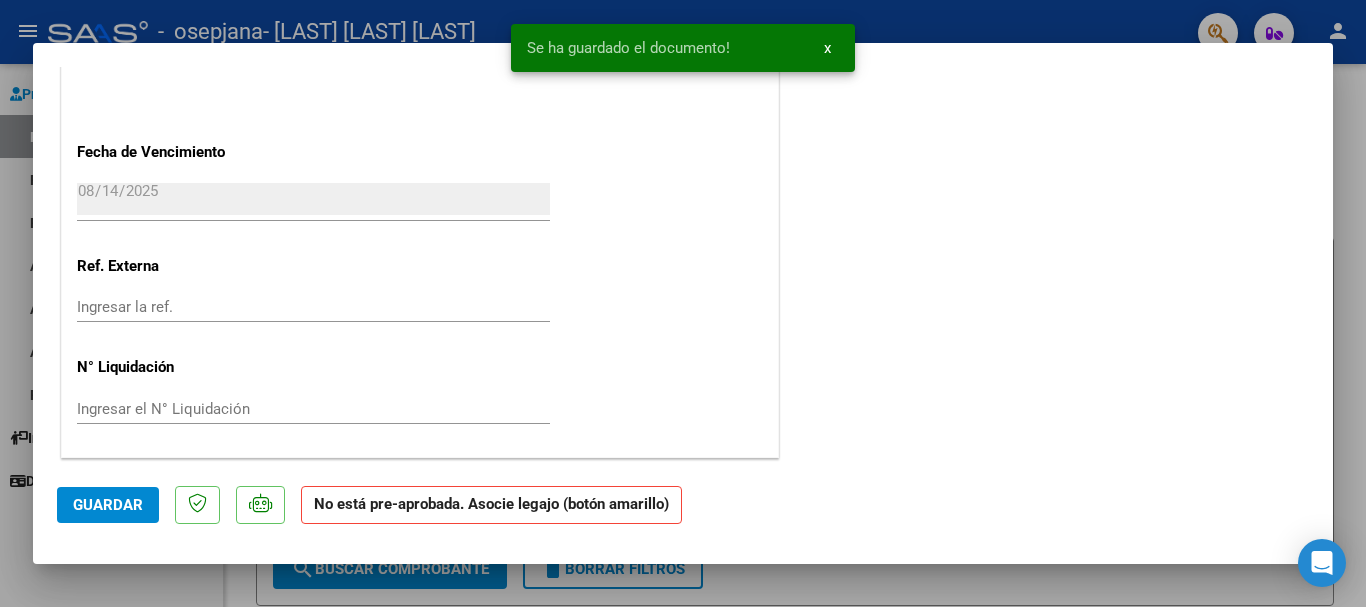 click on "Guardar" 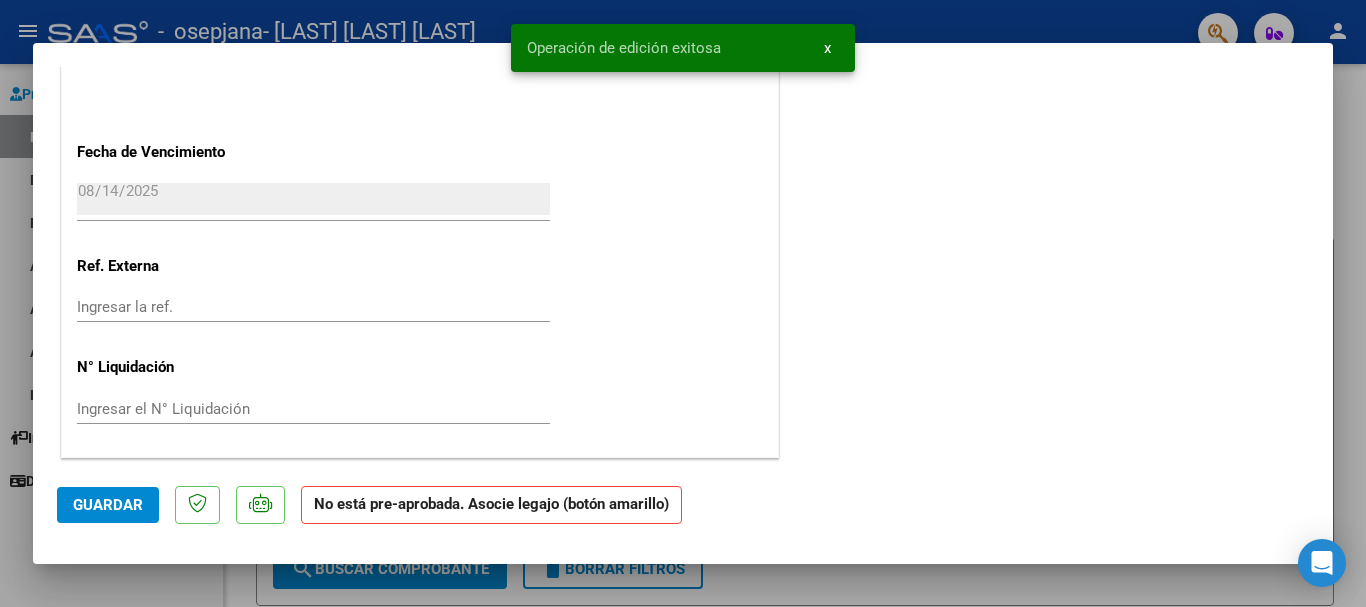 type 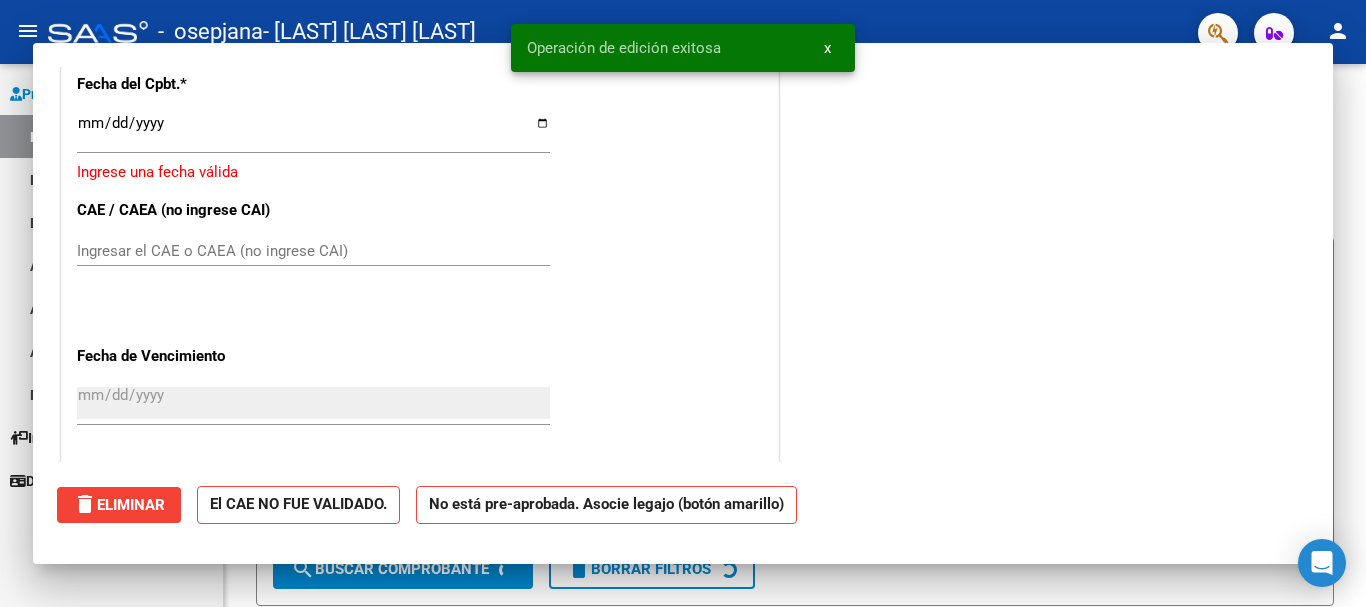 scroll, scrollTop: 1281, scrollLeft: 0, axis: vertical 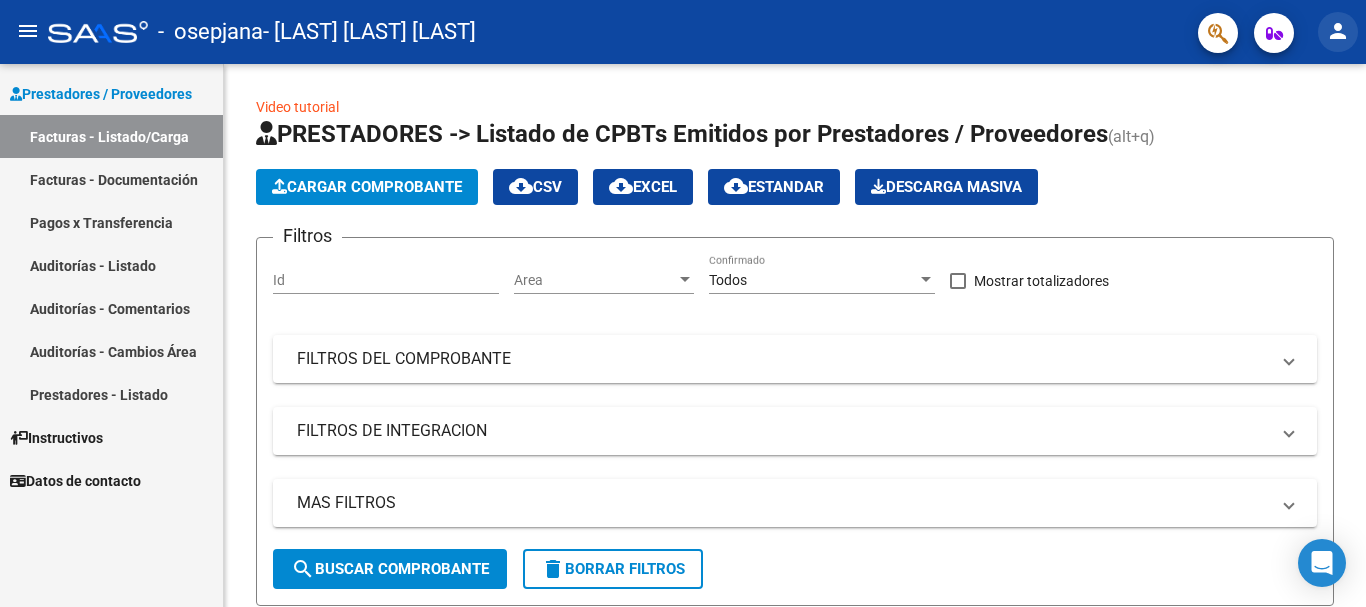 click on "person" 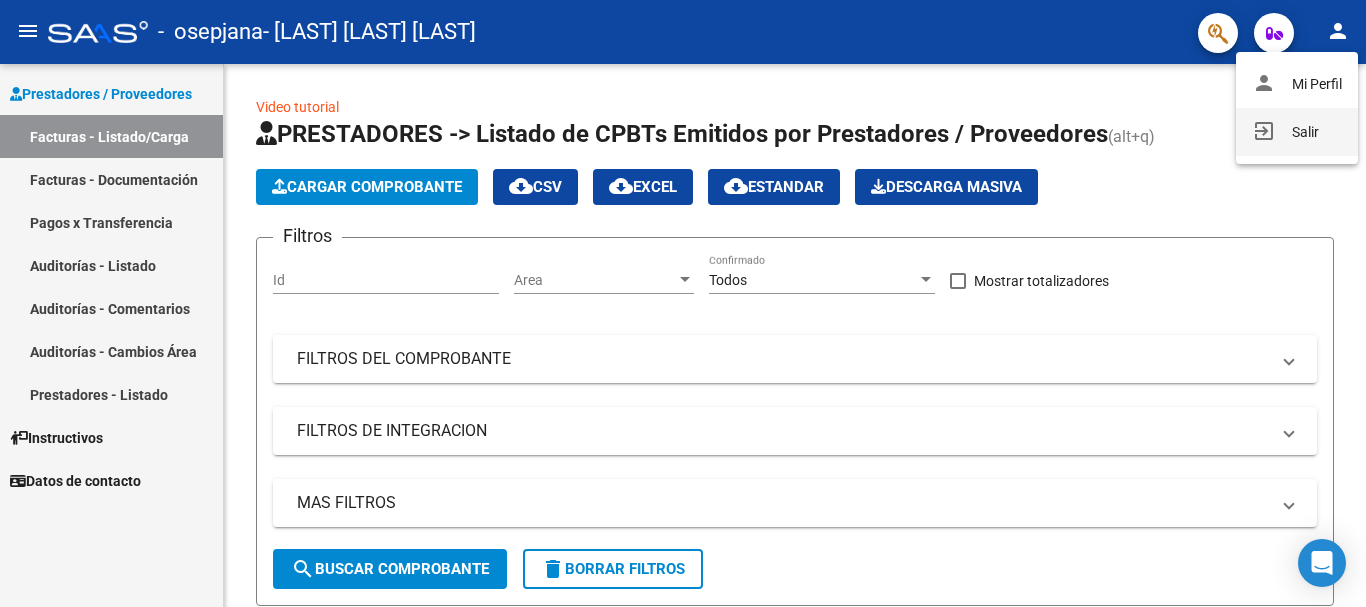 click on "exit_to_app  Salir" at bounding box center (1297, 132) 